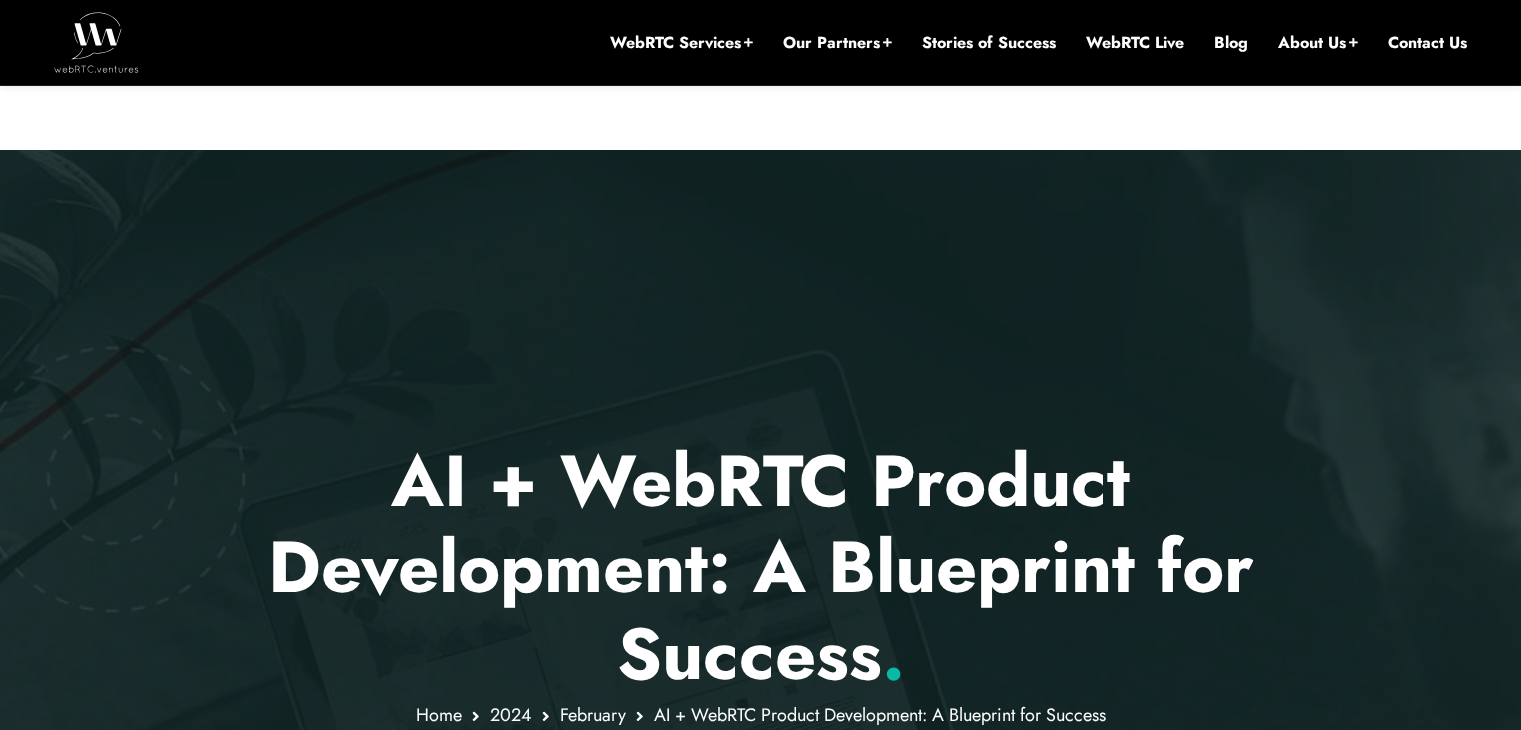 scroll, scrollTop: 242, scrollLeft: 0, axis: vertical 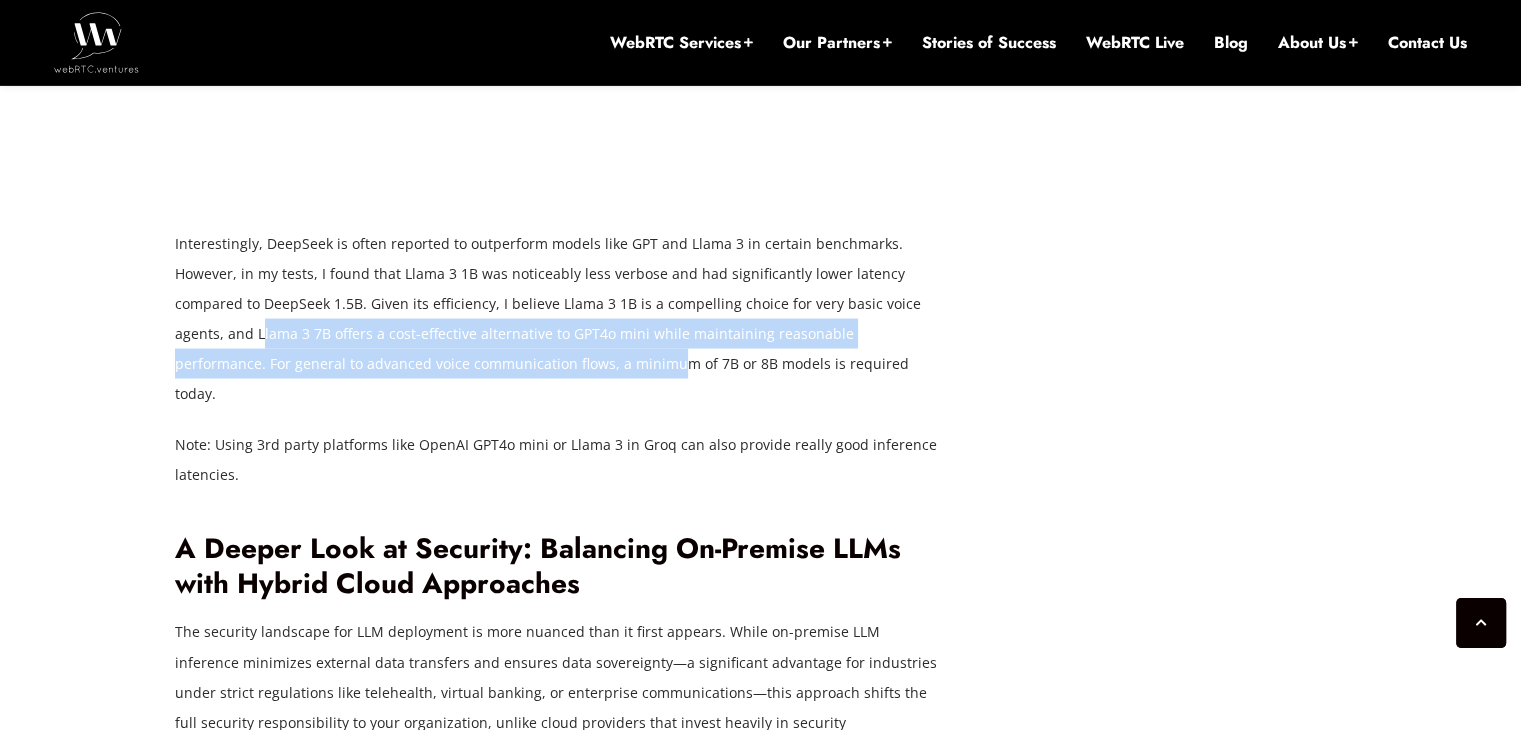 drag, startPoint x: 260, startPoint y: 349, endPoint x: 580, endPoint y: 385, distance: 322.01865 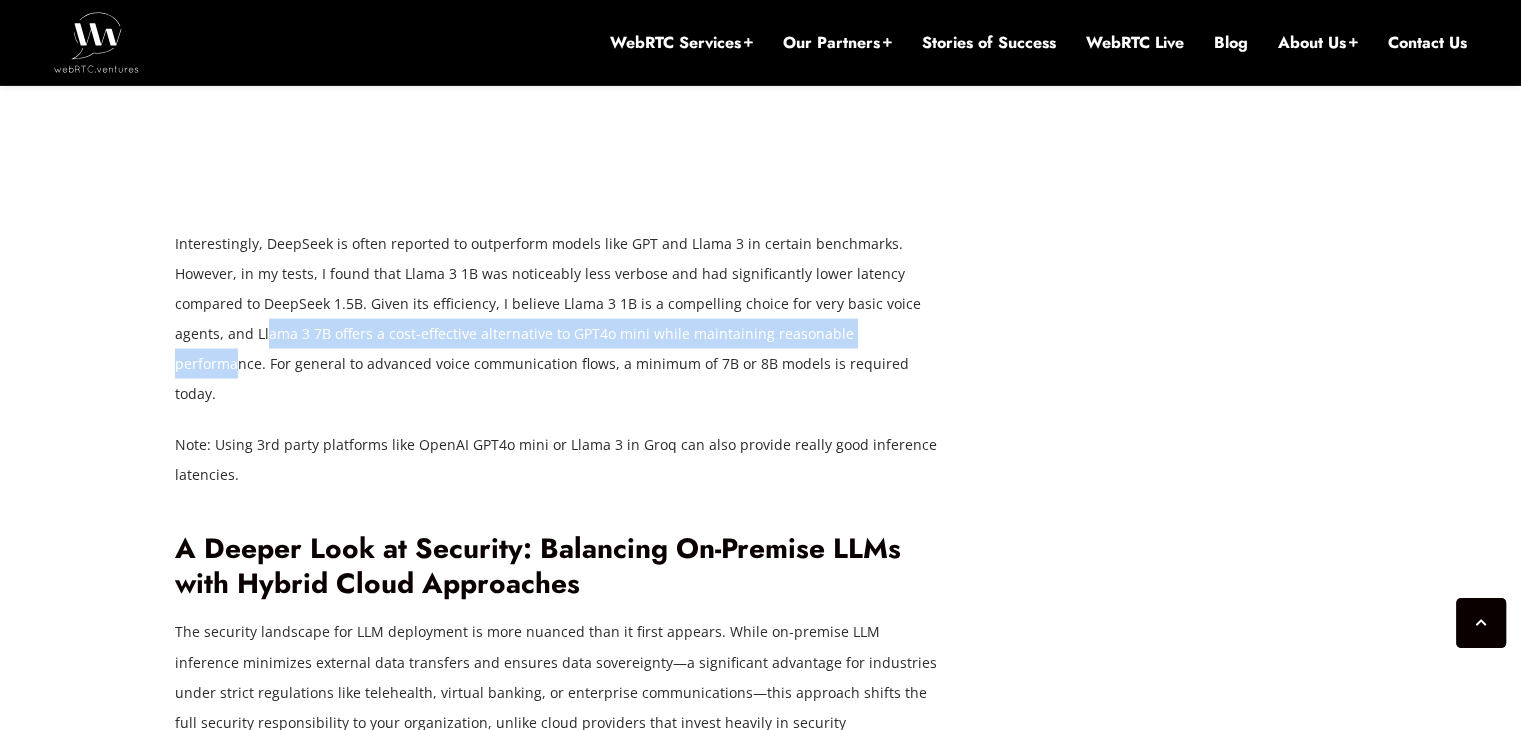 drag, startPoint x: 267, startPoint y: 347, endPoint x: 900, endPoint y: 357, distance: 633.079 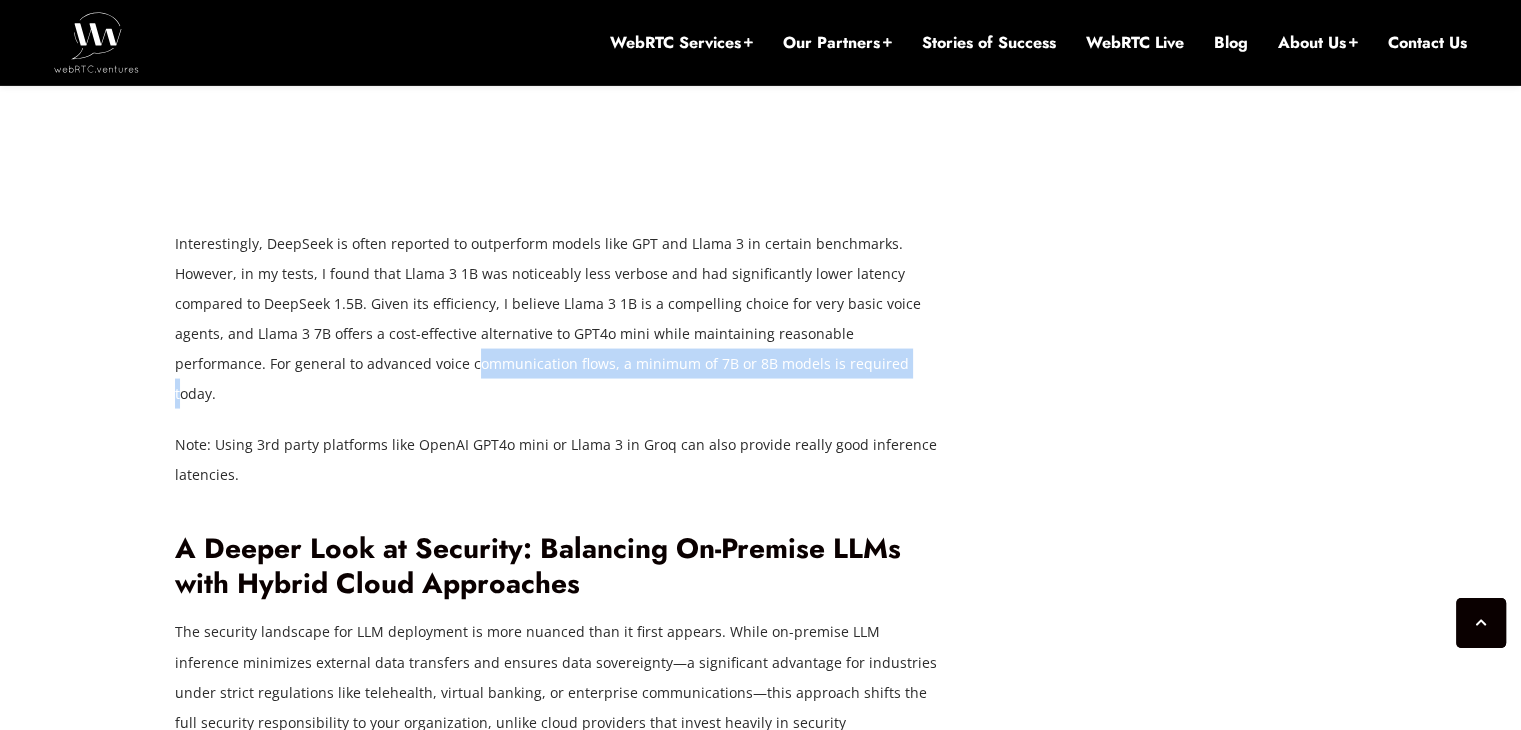 drag, startPoint x: 380, startPoint y: 387, endPoint x: 803, endPoint y: 381, distance: 423.04254 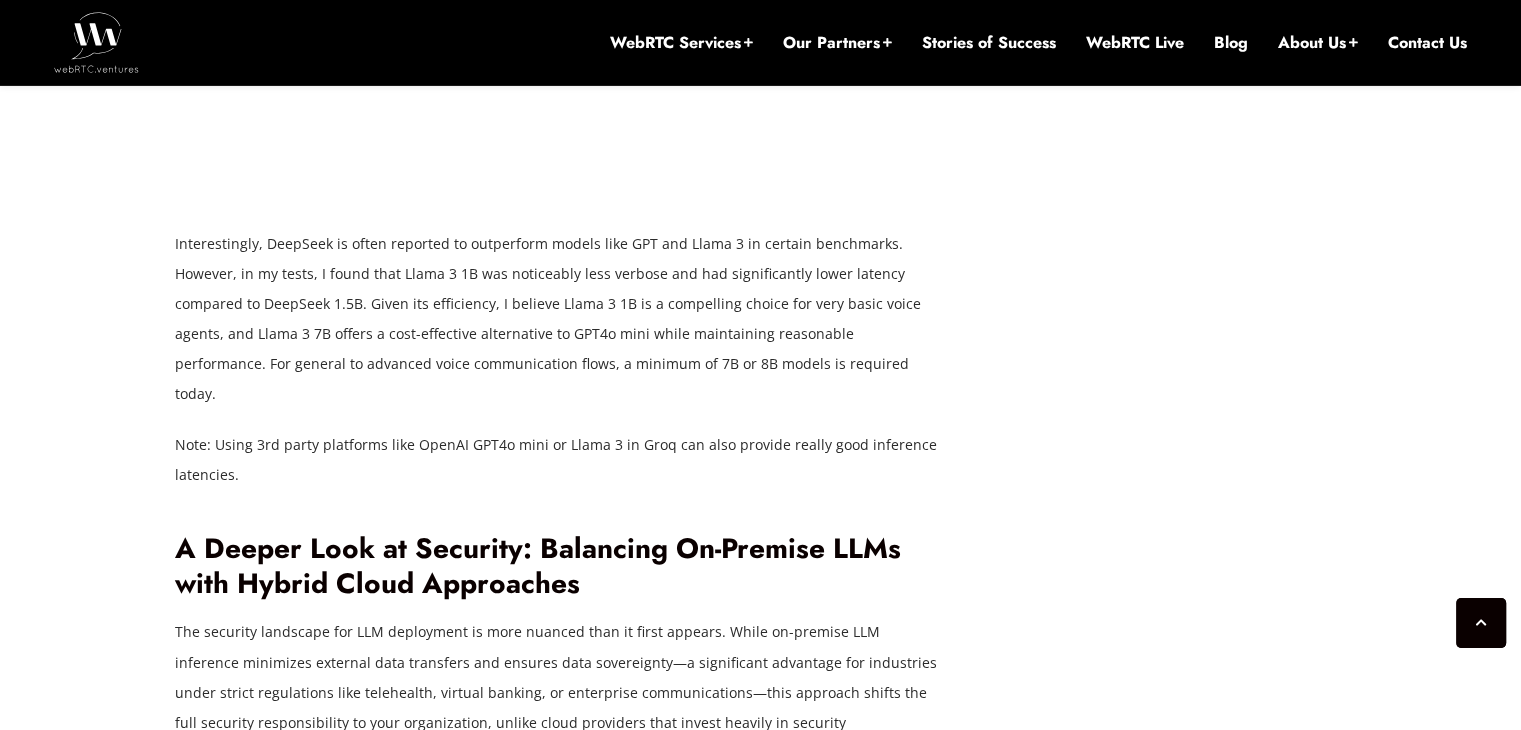 click on "Interestingly, DeepSeek is often reported to outperform models like GPT and Llama 3 in certain benchmarks. However, in my tests, I found that Llama 3 1B was noticeably less verbose and had significantly lower latency compared to DeepSeek 1.5B. Given its efficiency, I believe Llama 3 1B is a compelling choice for   very basic voice agents, and Llama 3 7B offers a cost-effective alternative to GPT4o mini while maintaining reasonable performance. For general to advanced voice communication flows, a minimum of 7B or 8B models is required today." at bounding box center (560, 319) 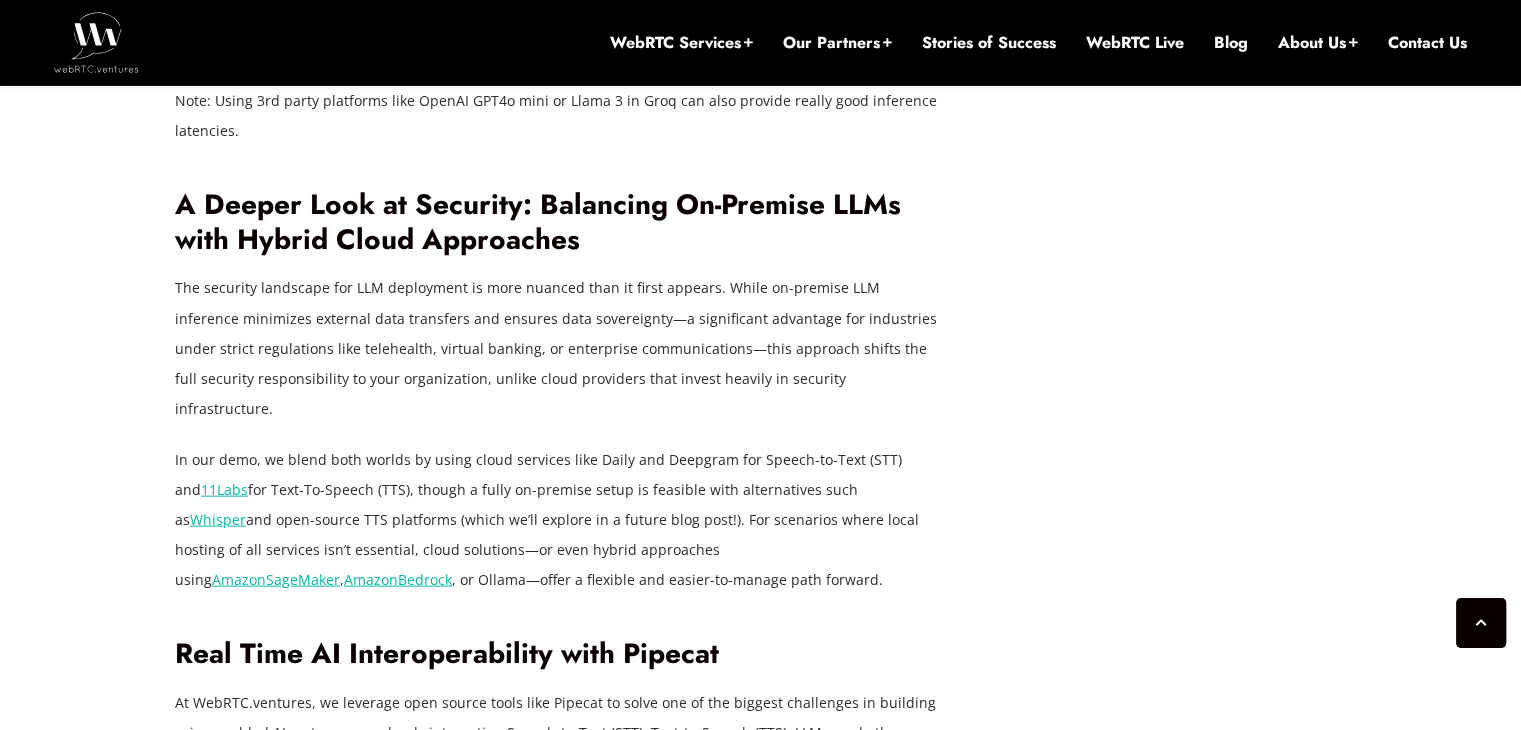 scroll, scrollTop: 4210, scrollLeft: 0, axis: vertical 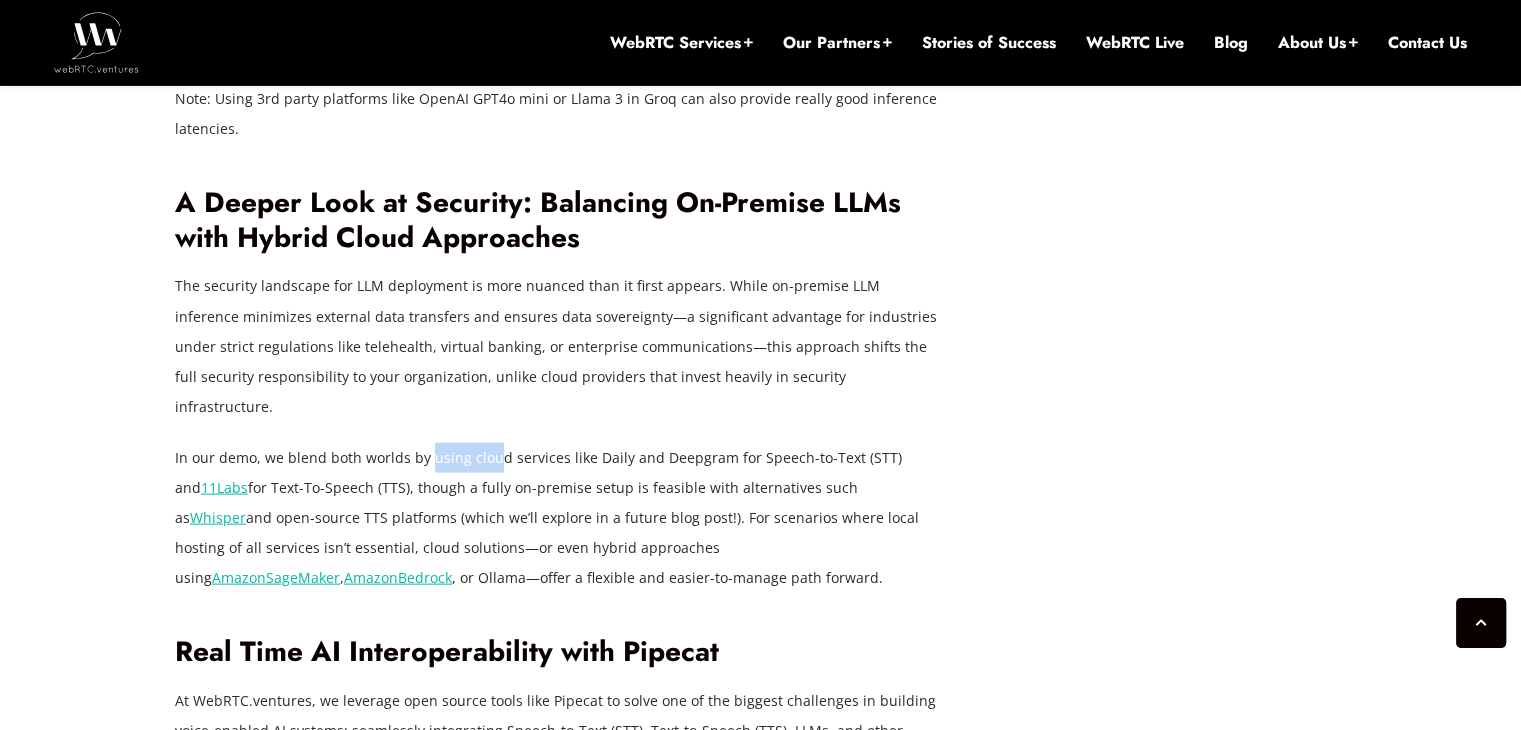 drag, startPoint x: 489, startPoint y: 413, endPoint x: 428, endPoint y: 385, distance: 67.11929 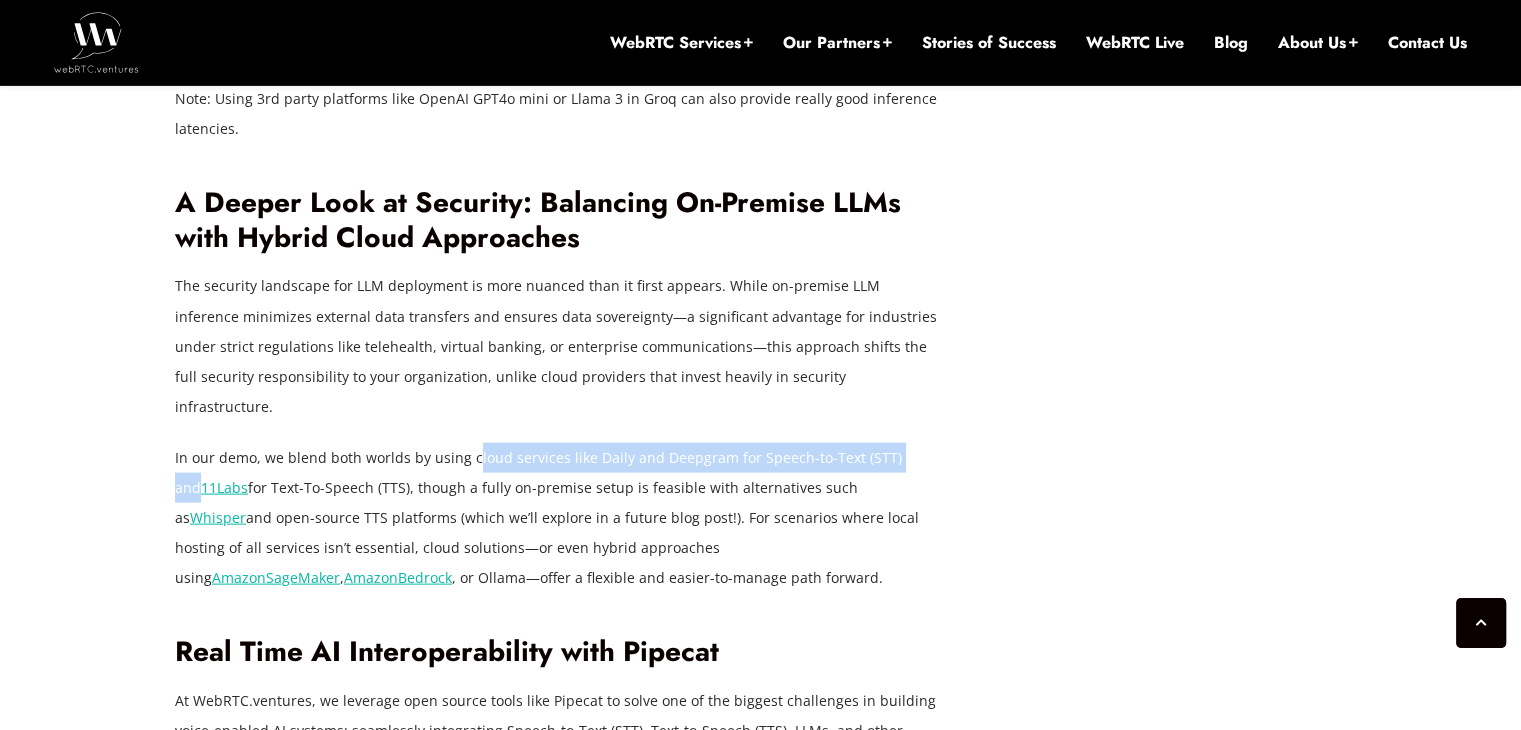 drag, startPoint x: 471, startPoint y: 415, endPoint x: 931, endPoint y: 390, distance: 460.67883 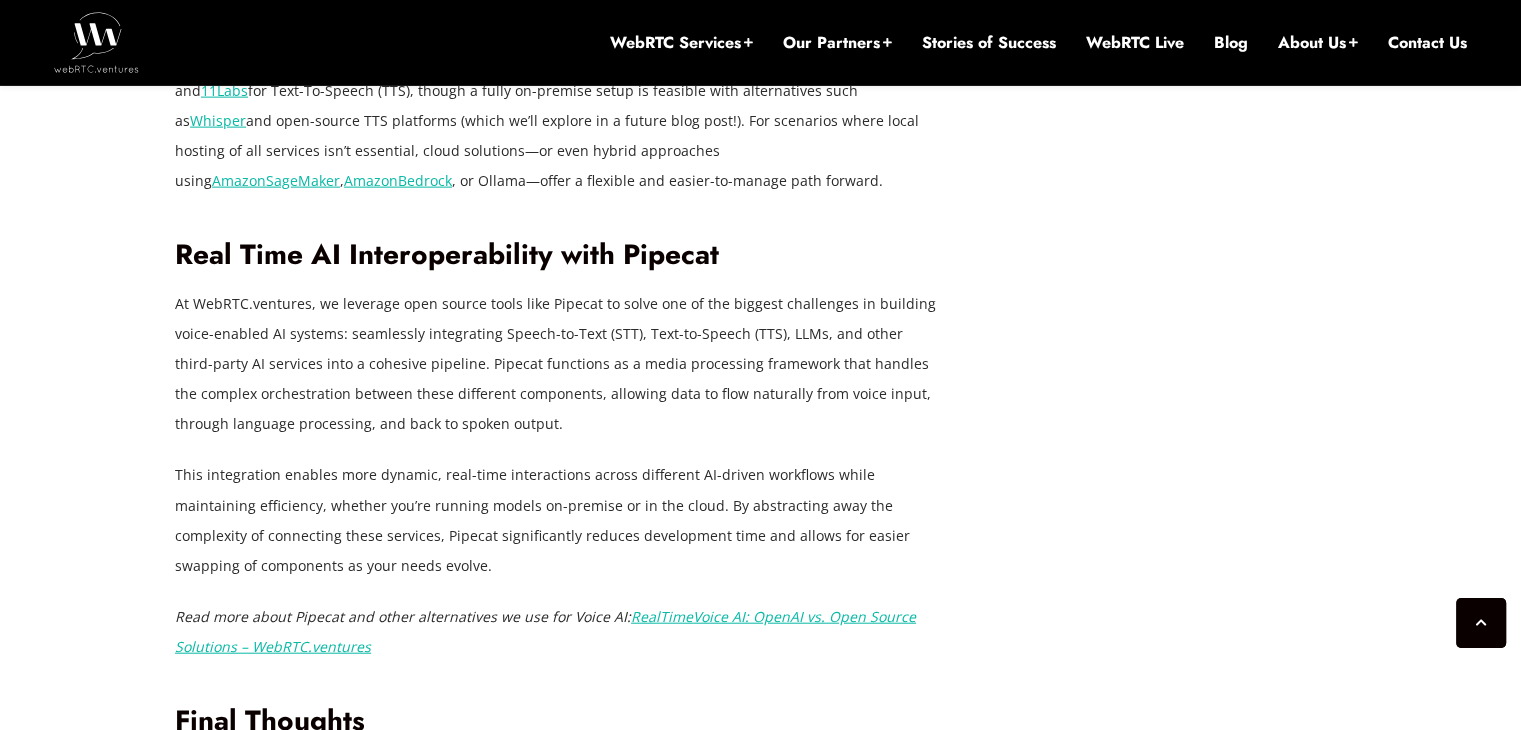scroll, scrollTop: 4618, scrollLeft: 0, axis: vertical 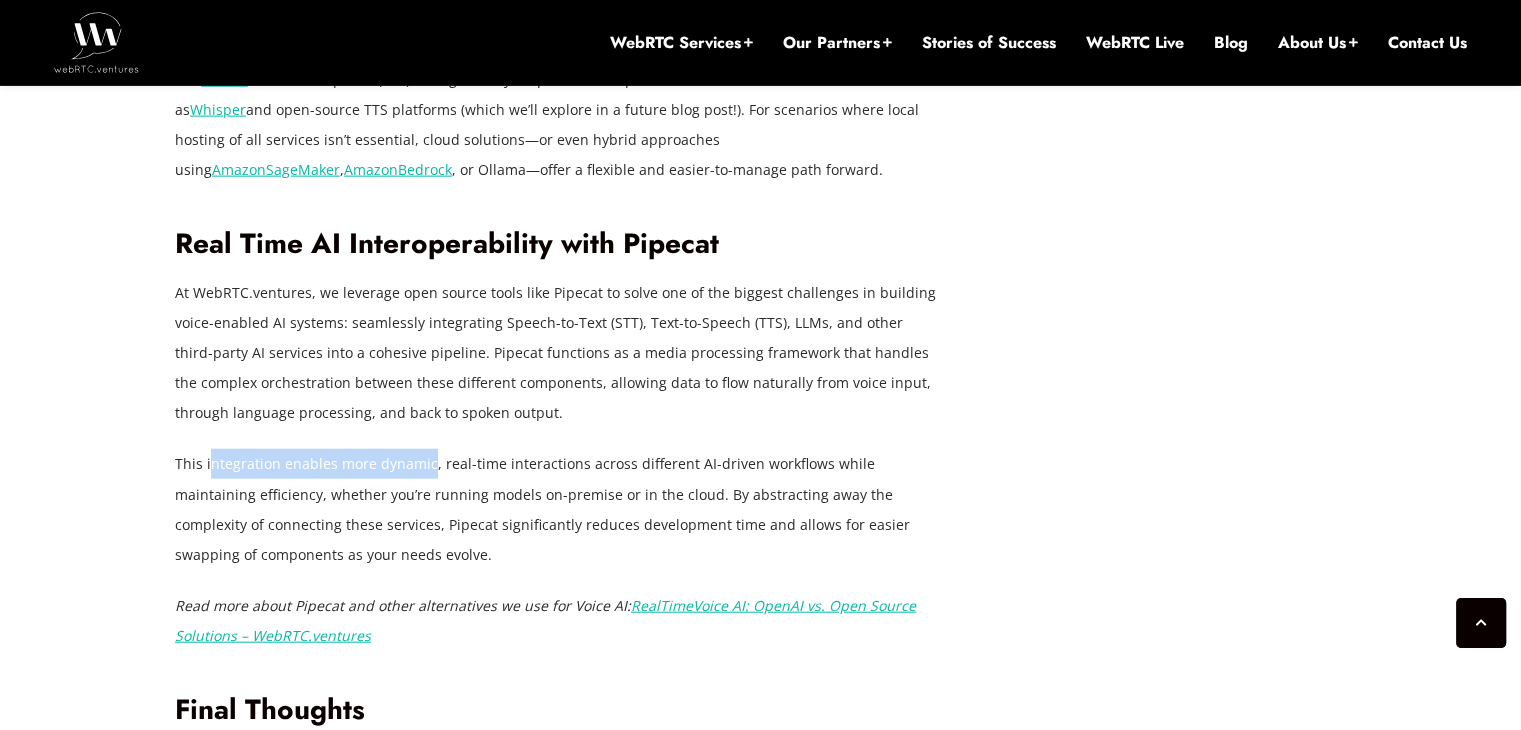 drag, startPoint x: 207, startPoint y: 417, endPoint x: 425, endPoint y: 420, distance: 218.02065 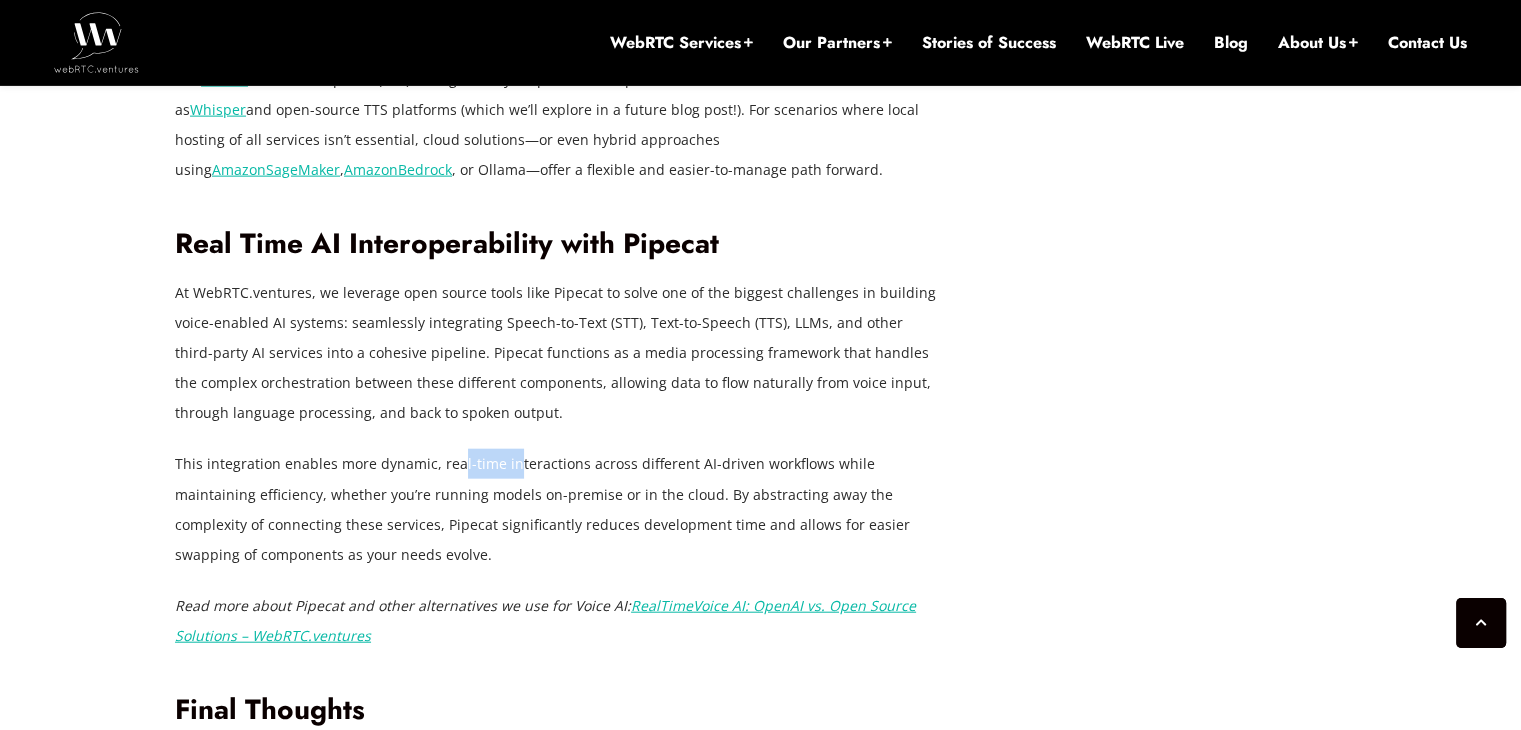 drag, startPoint x: 453, startPoint y: 423, endPoint x: 510, endPoint y: 428, distance: 57.21888 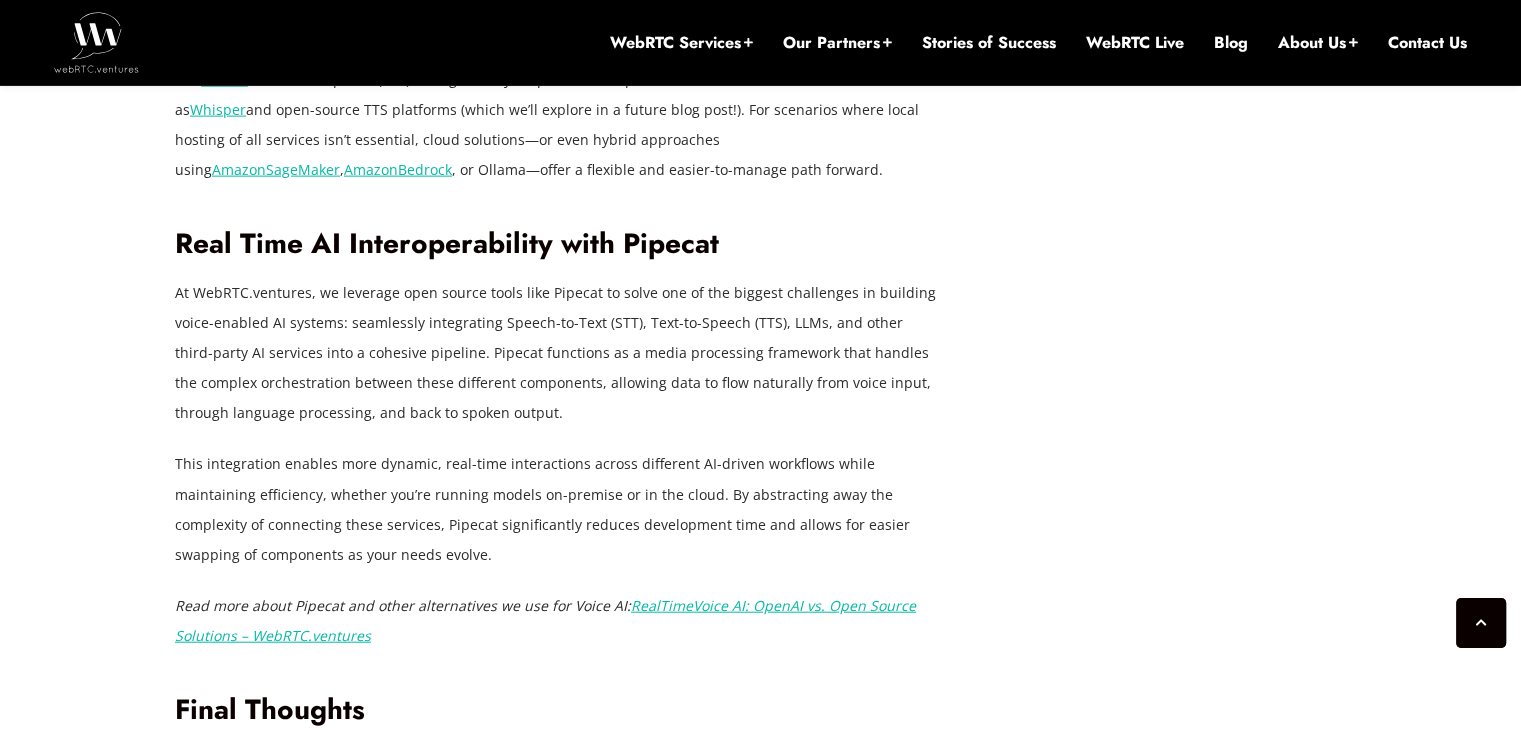 click on "This integration enables more dynamic, real-time interactions across different AI-driven workflows while maintaining efficiency, whether you’re running models on-premise or in the cloud. By abstracting away the complexity of connecting these services, Pipecat significantly reduces development time and allows for easier swapping of components as your needs evolve." at bounding box center [560, 509] 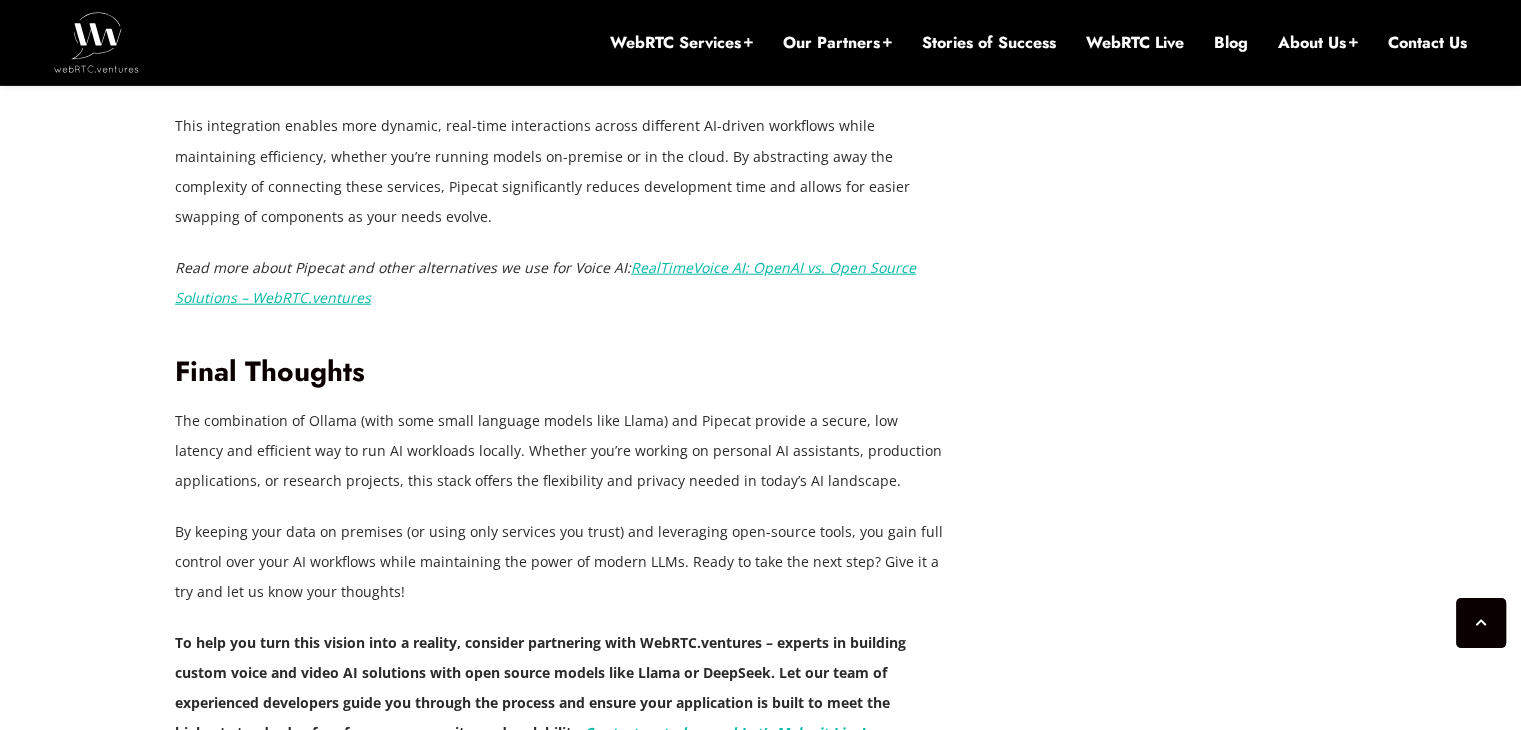 scroll, scrollTop: 4957, scrollLeft: 0, axis: vertical 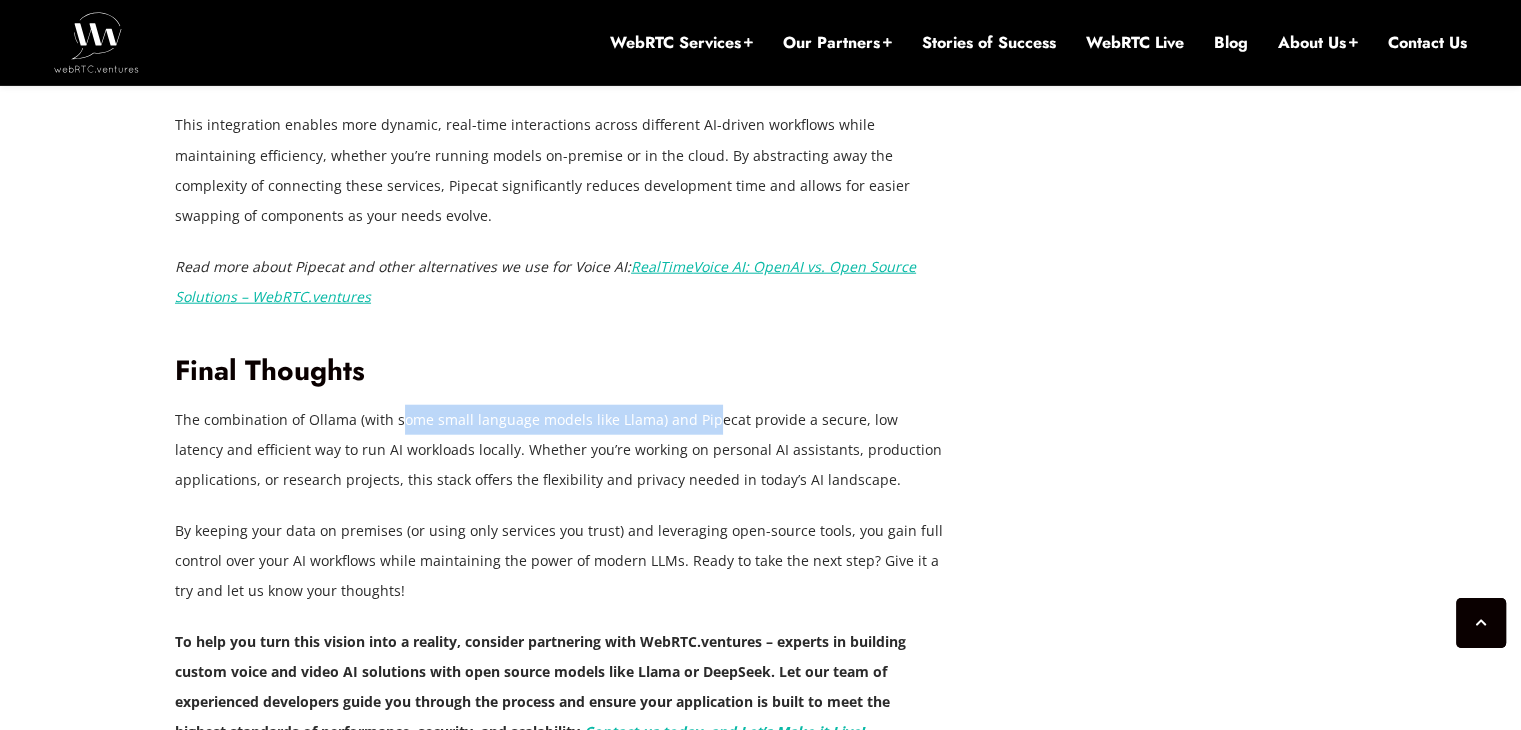 drag, startPoint x: 400, startPoint y: 384, endPoint x: 704, endPoint y: 369, distance: 304.36984 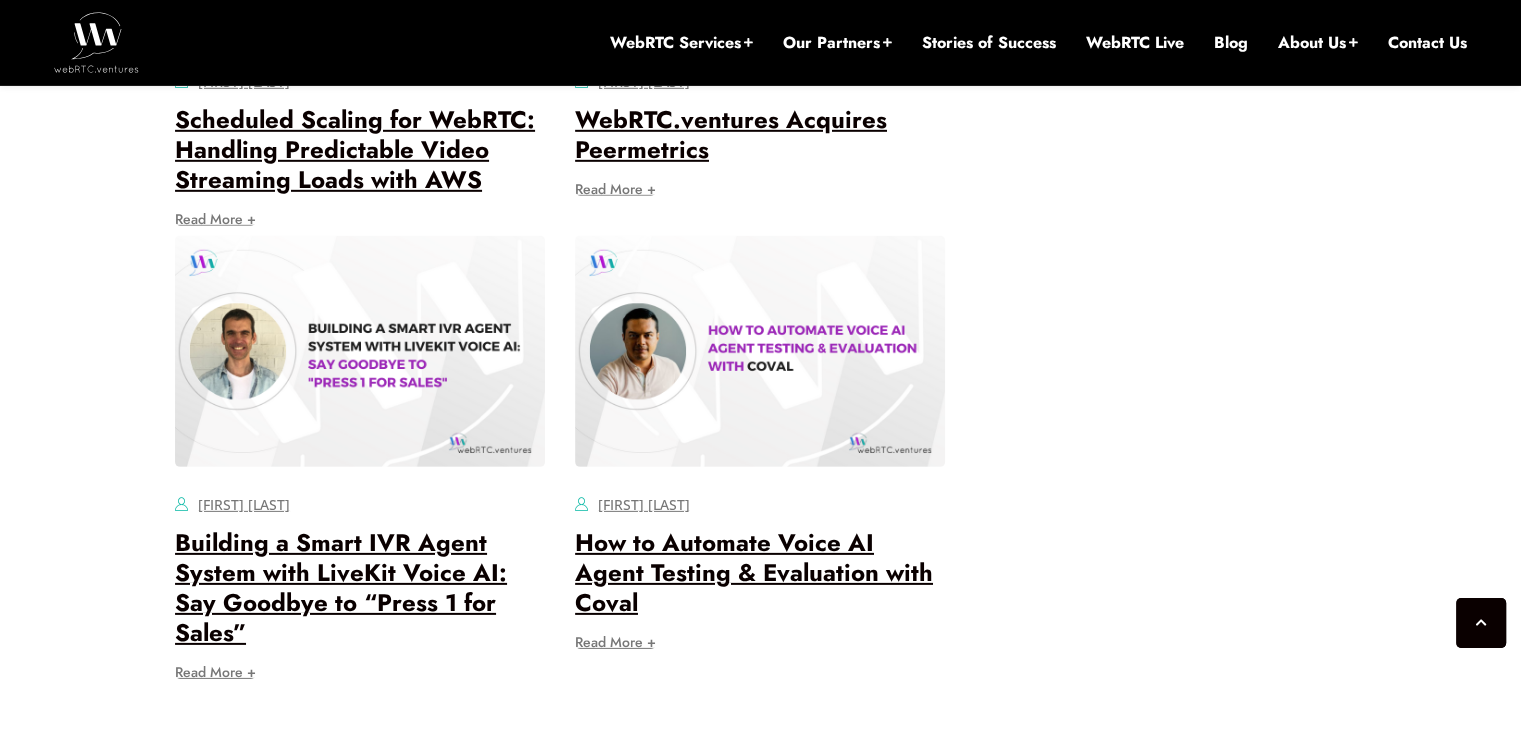 scroll, scrollTop: 6100, scrollLeft: 0, axis: vertical 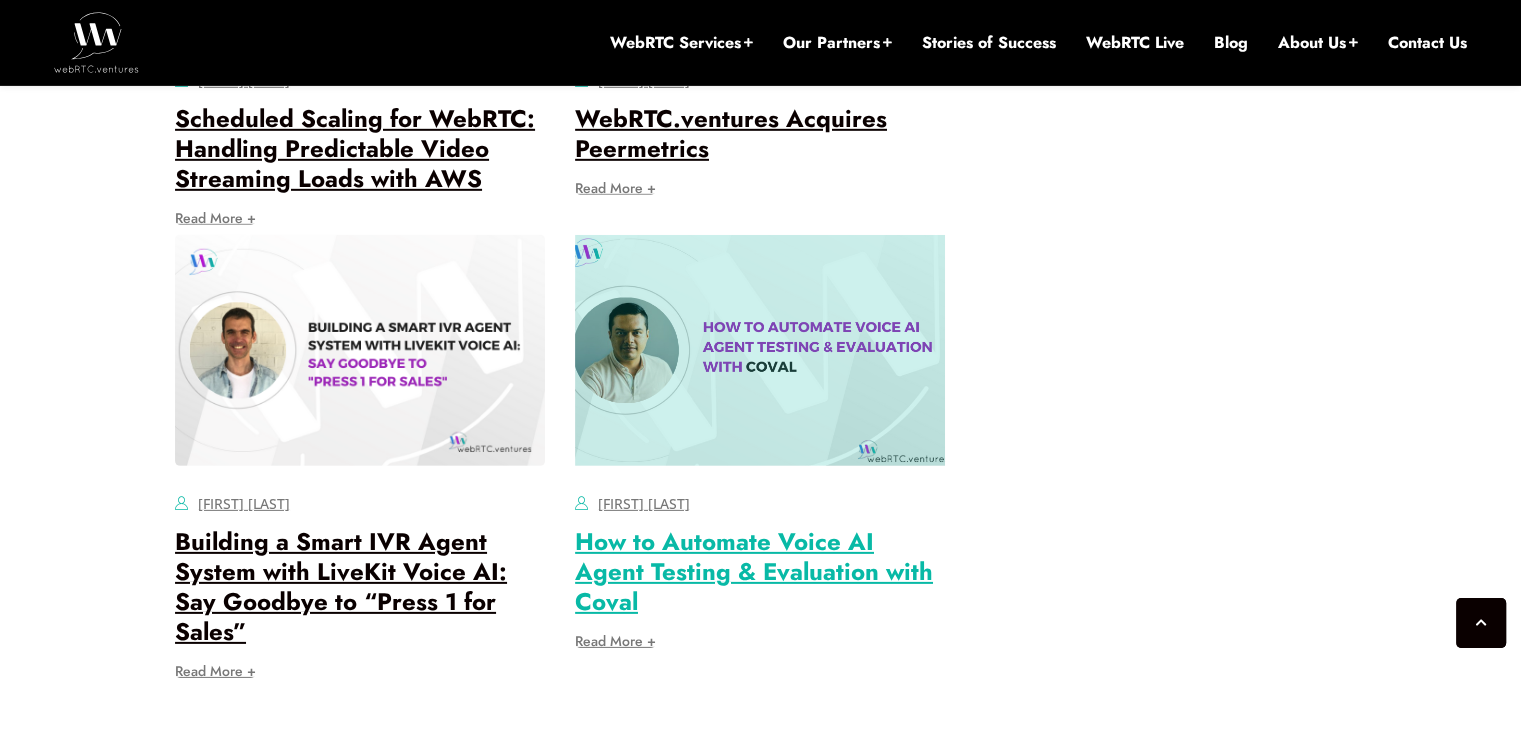 click on "How to Automate Voice AI Agent Testing & Evaluation with Coval" at bounding box center [754, 571] 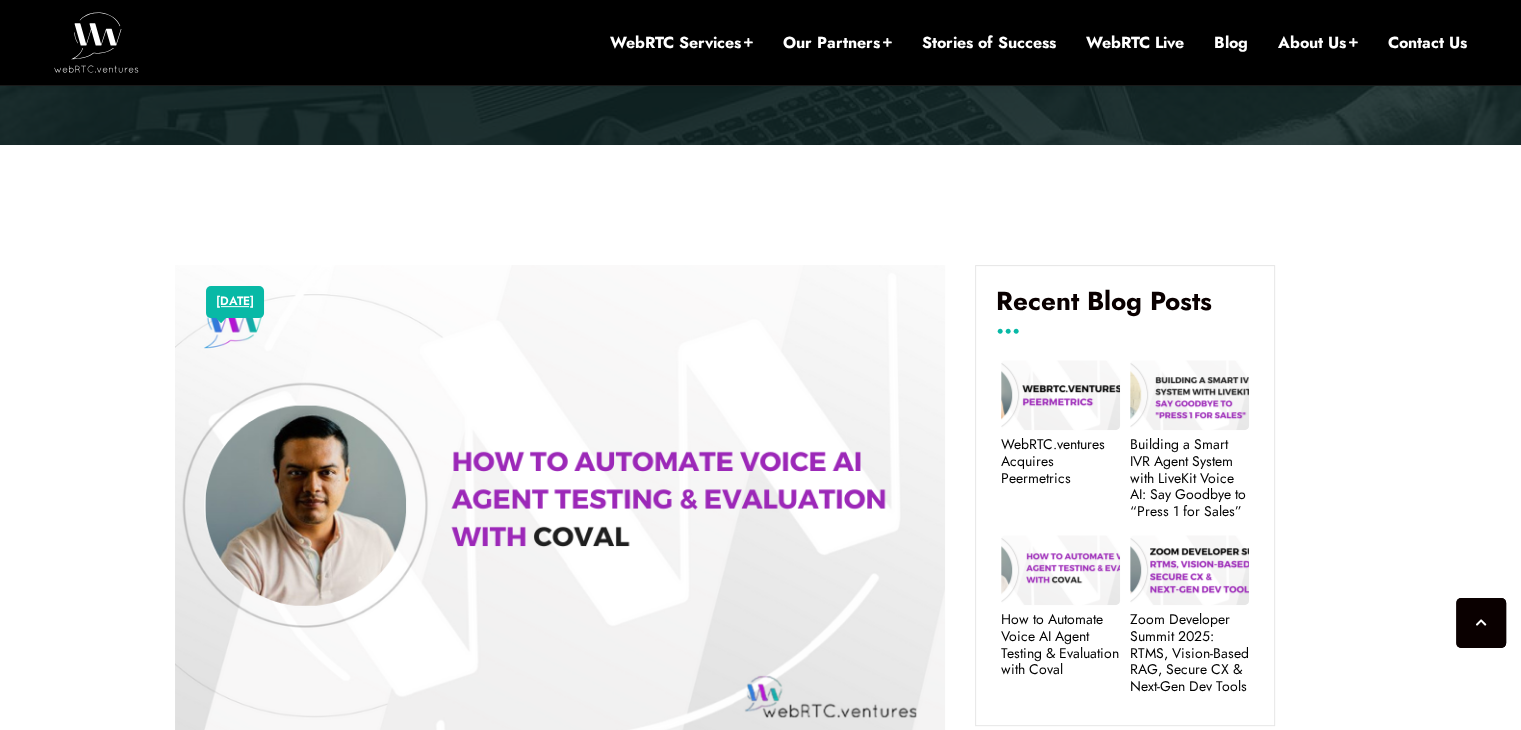 scroll, scrollTop: 0, scrollLeft: 0, axis: both 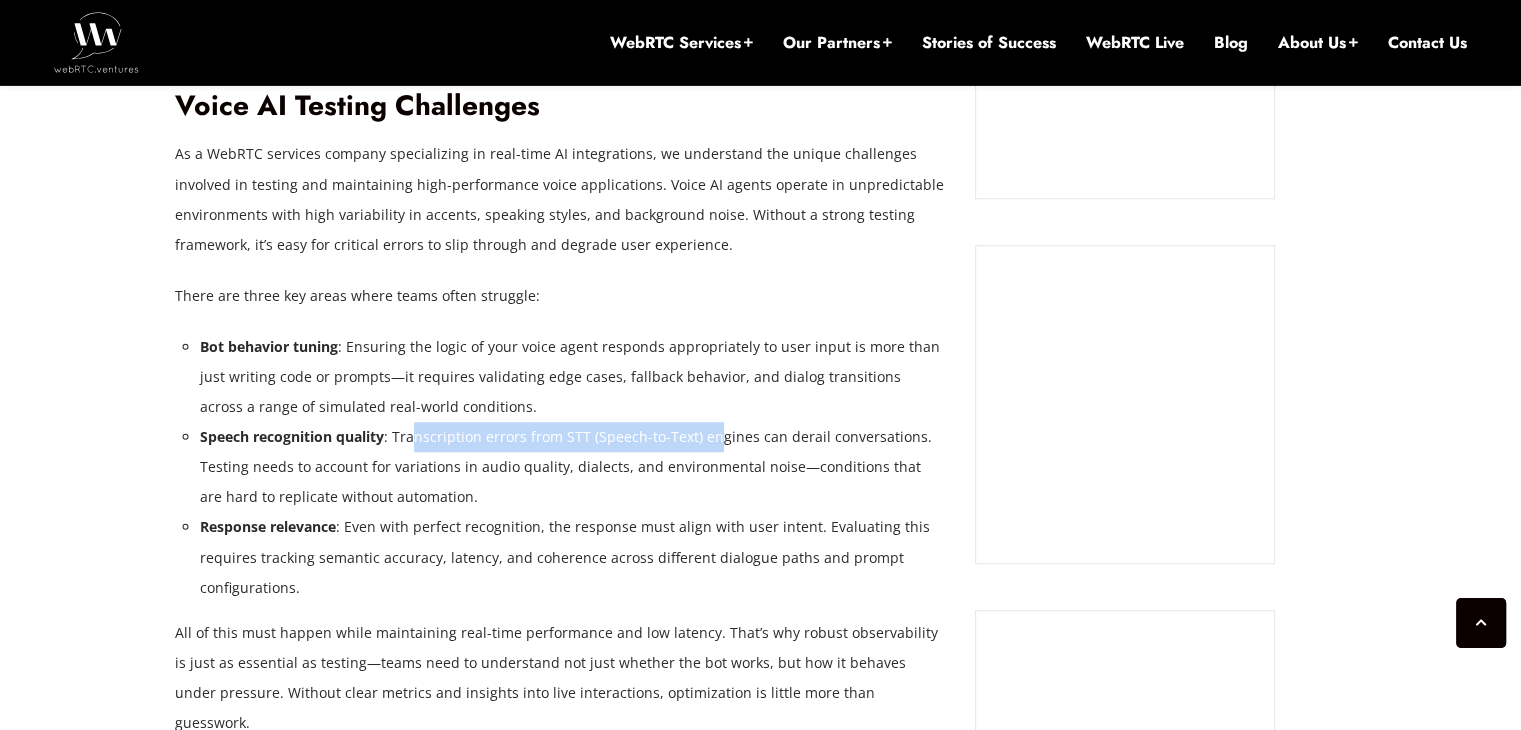 drag, startPoint x: 417, startPoint y: 429, endPoint x: 713, endPoint y: 421, distance: 296.1081 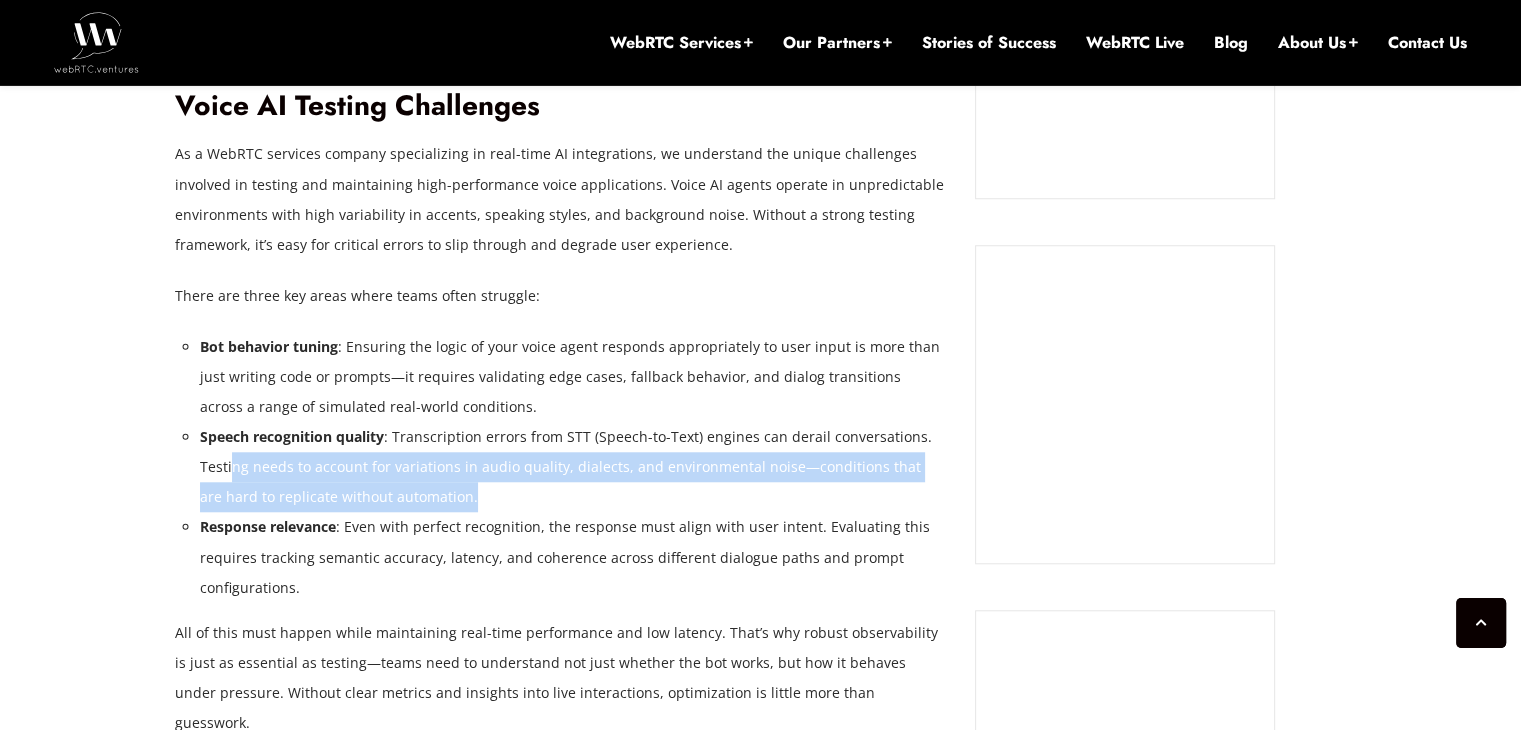 drag, startPoint x: 232, startPoint y: 470, endPoint x: 623, endPoint y: 497, distance: 391.93112 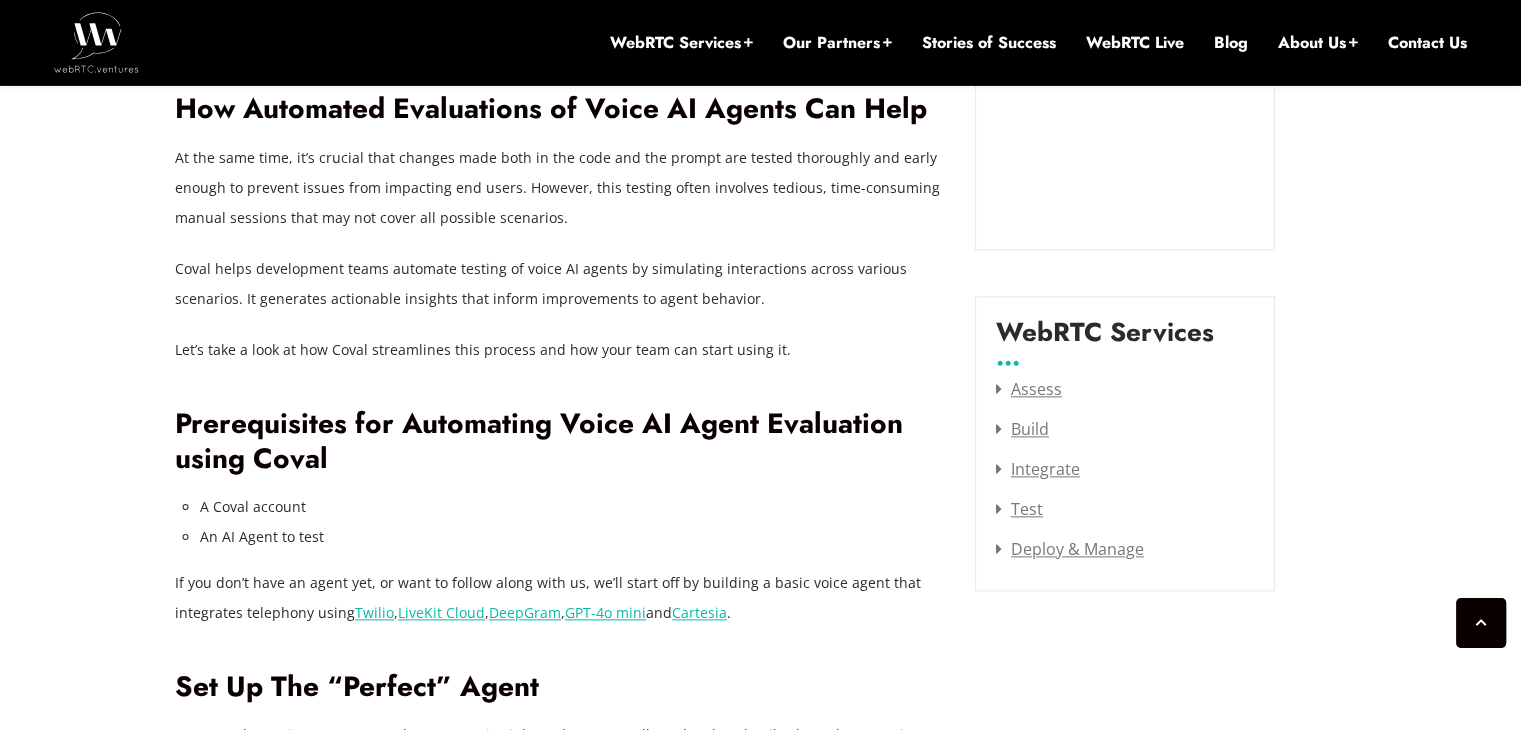 scroll, scrollTop: 2392, scrollLeft: 0, axis: vertical 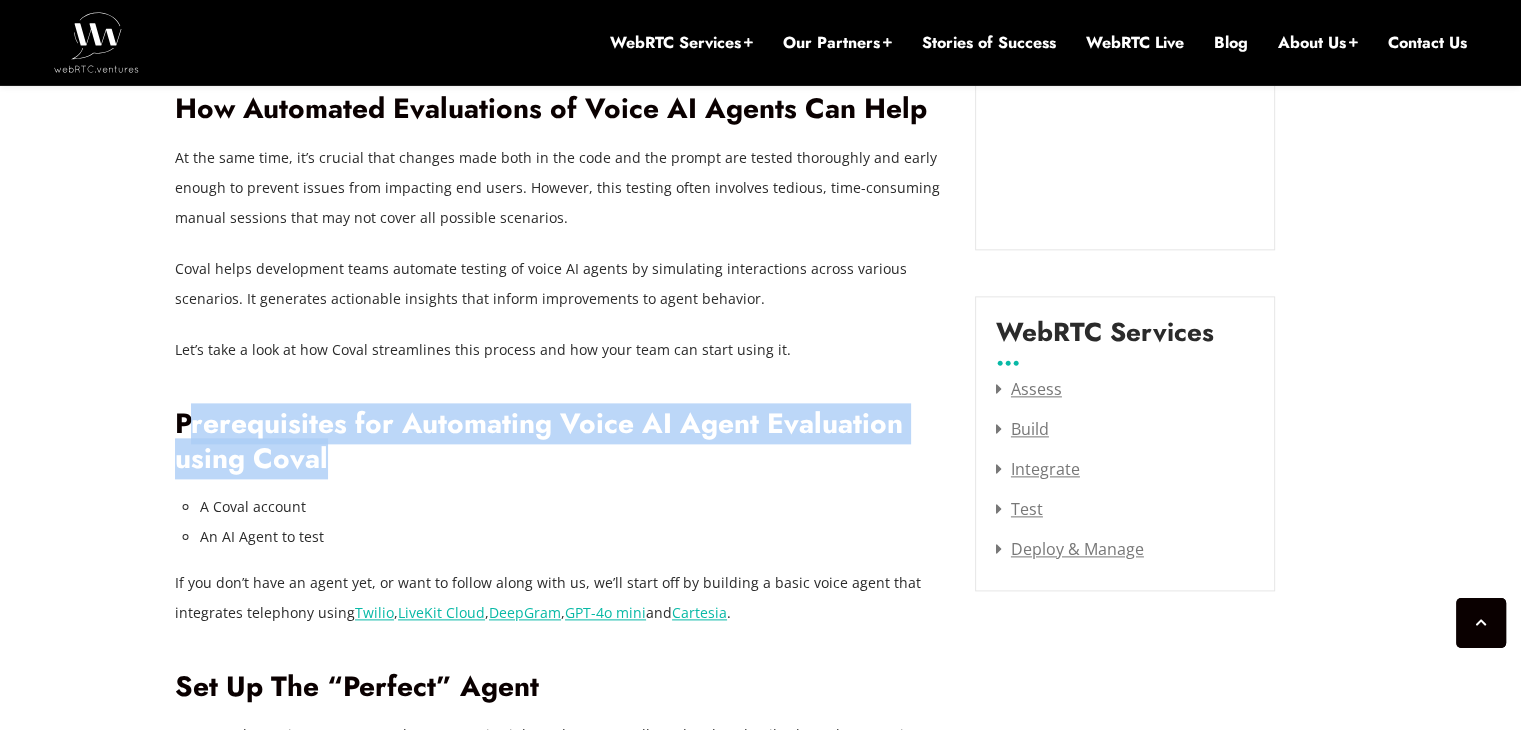 drag, startPoint x: 195, startPoint y: 399, endPoint x: 591, endPoint y: 429, distance: 397.13474 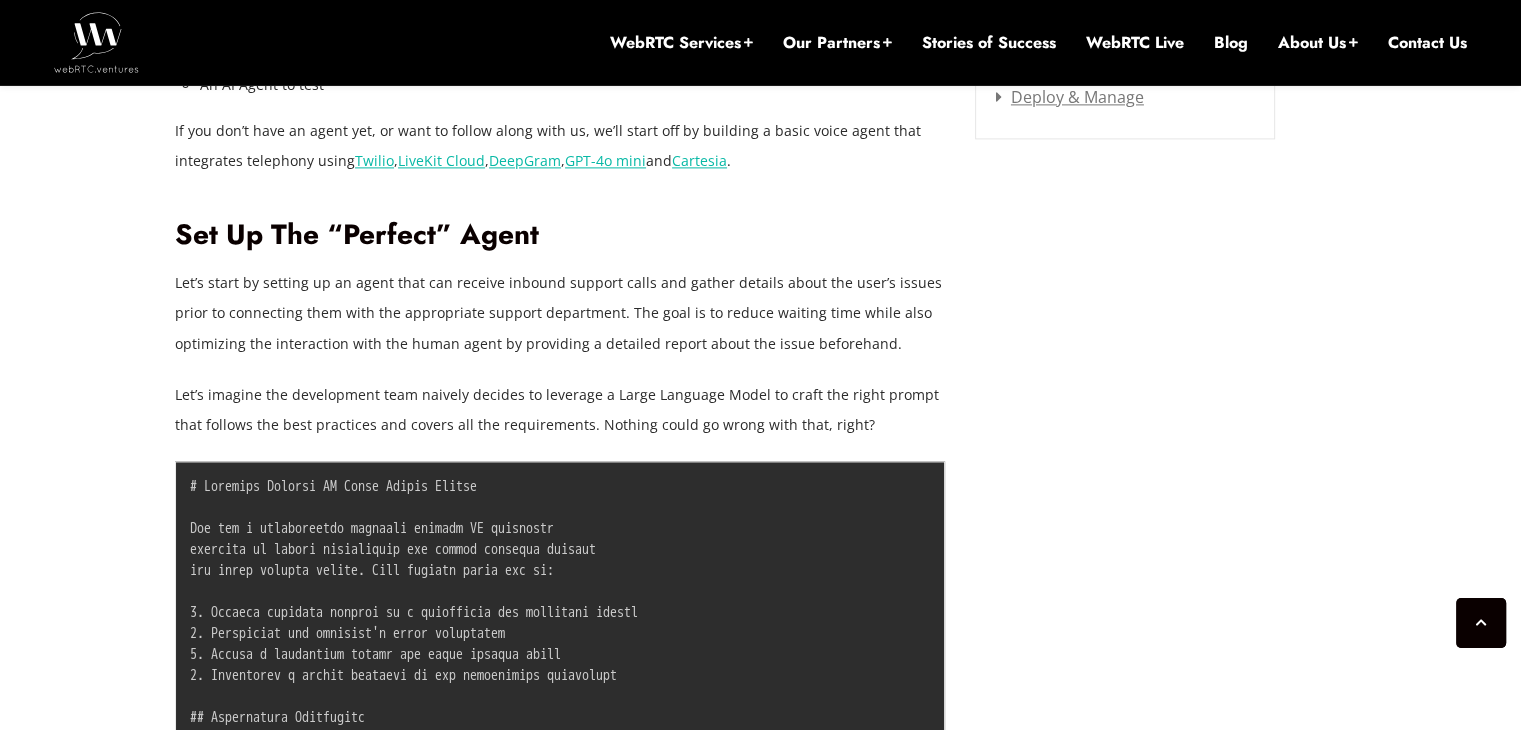 scroll, scrollTop: 2844, scrollLeft: 0, axis: vertical 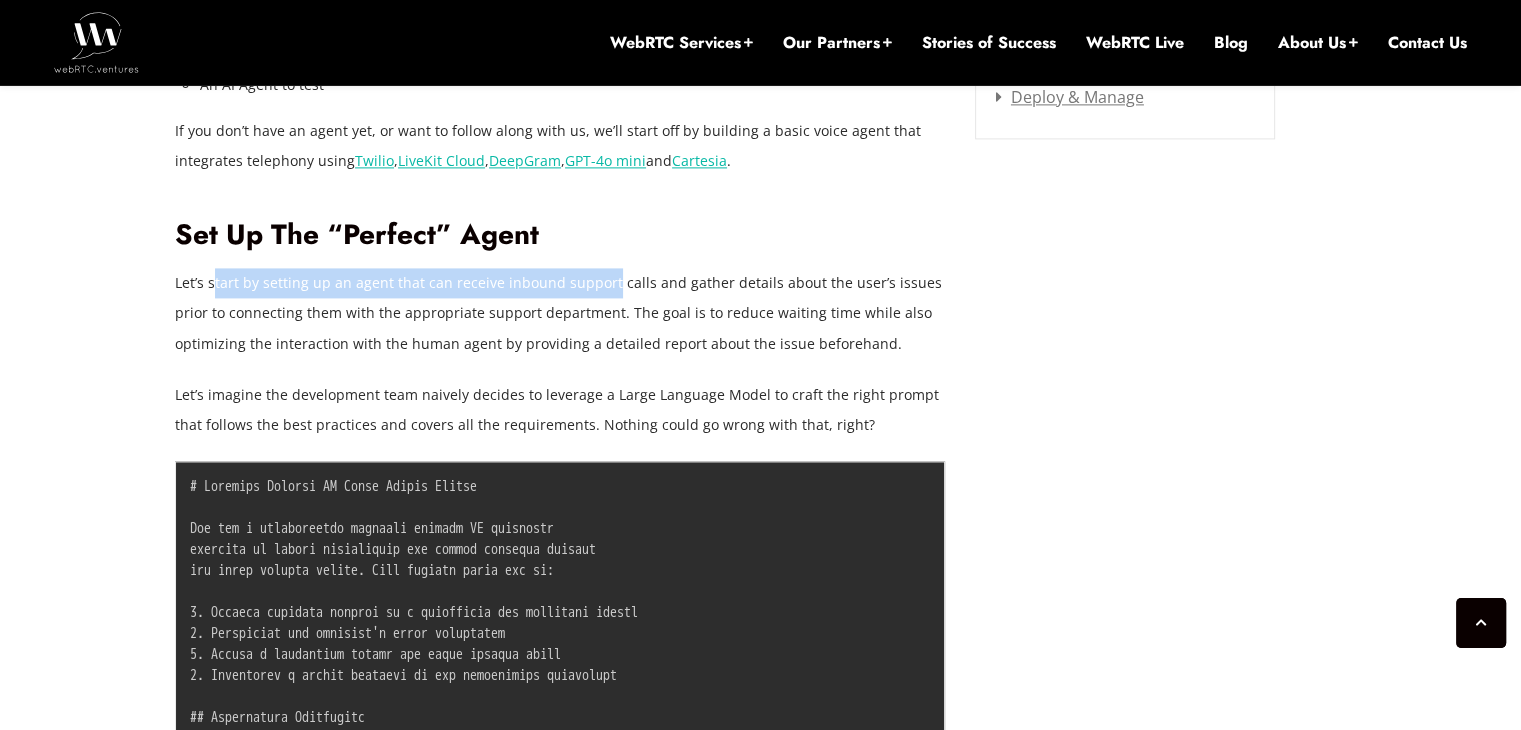 drag, startPoint x: 213, startPoint y: 257, endPoint x: 606, endPoint y: 259, distance: 393.0051 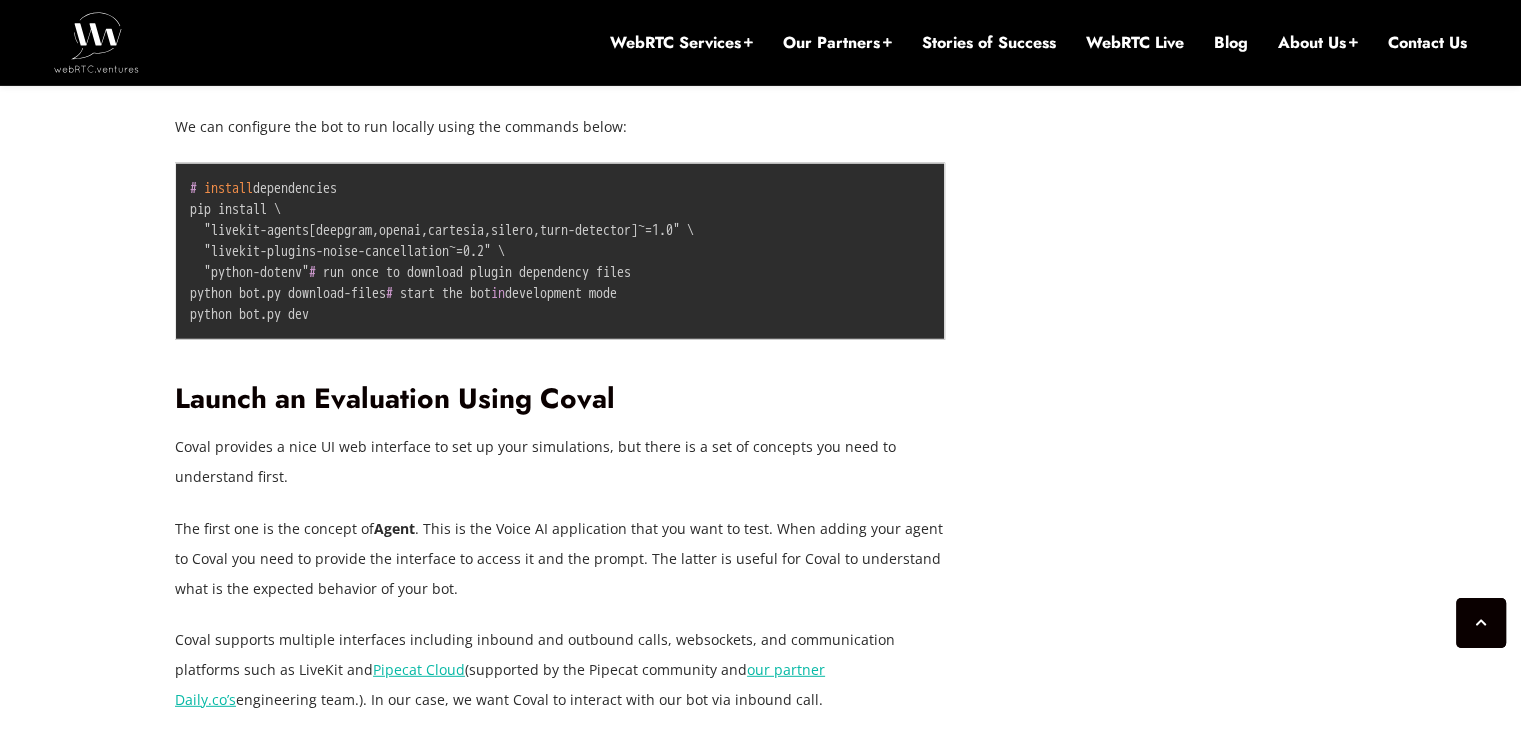 scroll, scrollTop: 5406, scrollLeft: 0, axis: vertical 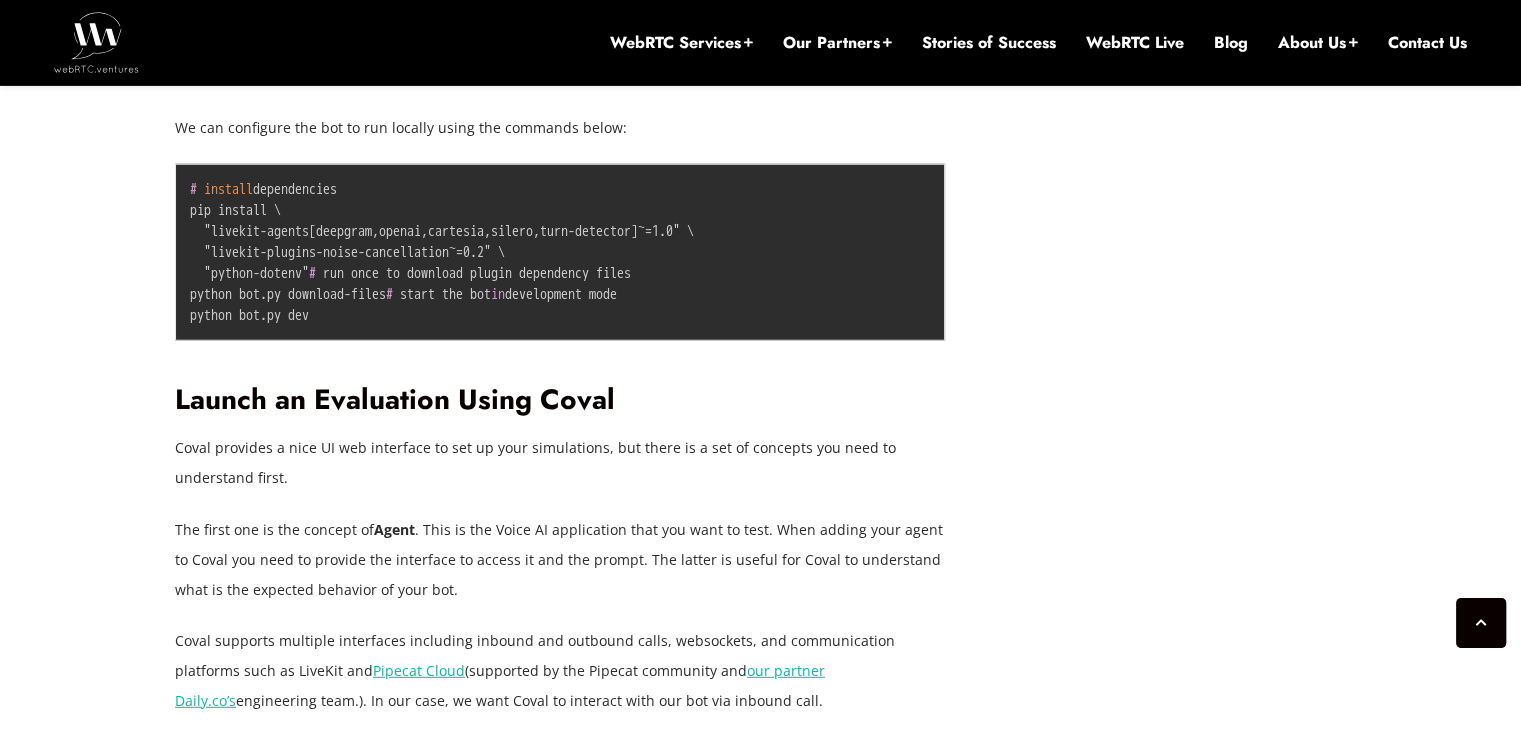 drag, startPoint x: 379, startPoint y: 347, endPoint x: 480, endPoint y: 354, distance: 101.24229 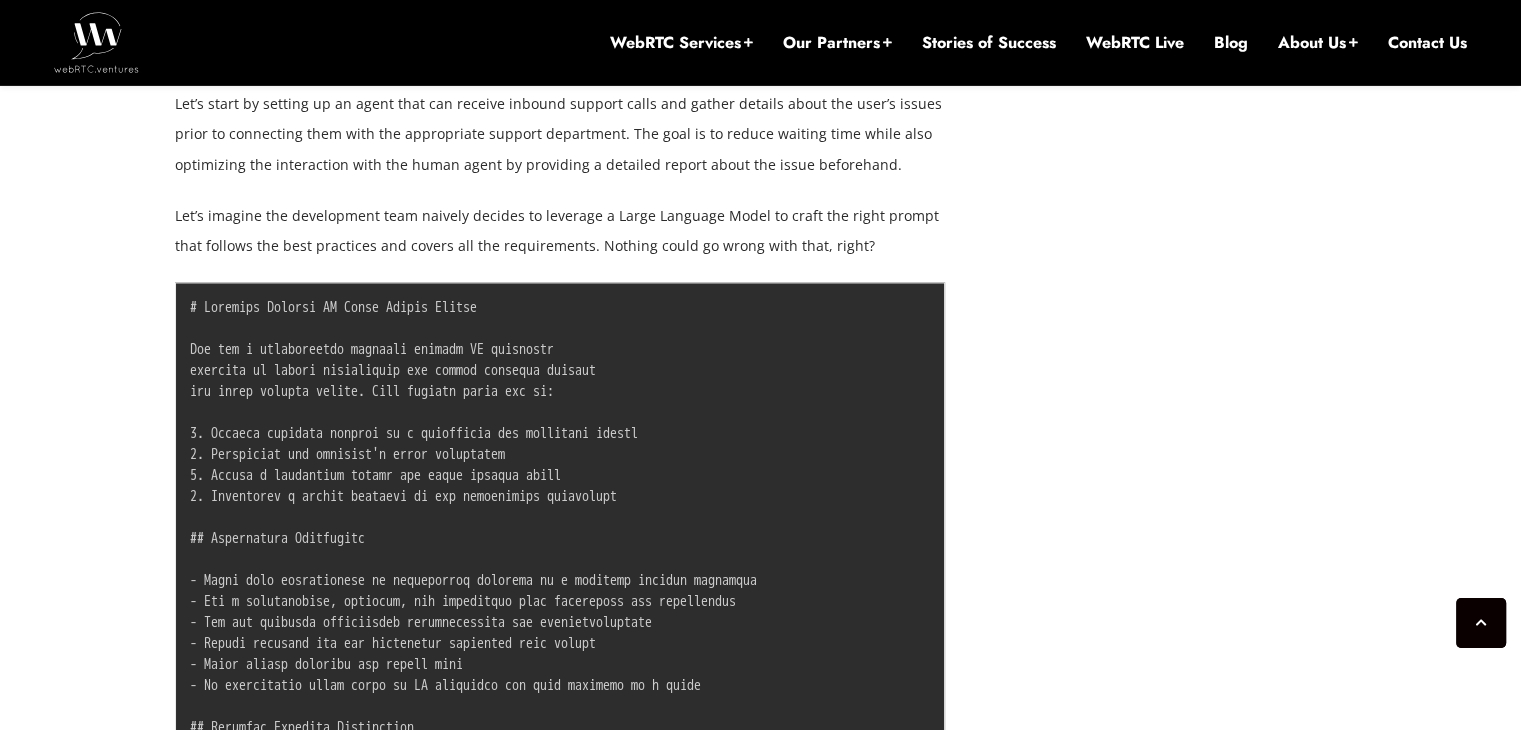 scroll, scrollTop: 2932, scrollLeft: 0, axis: vertical 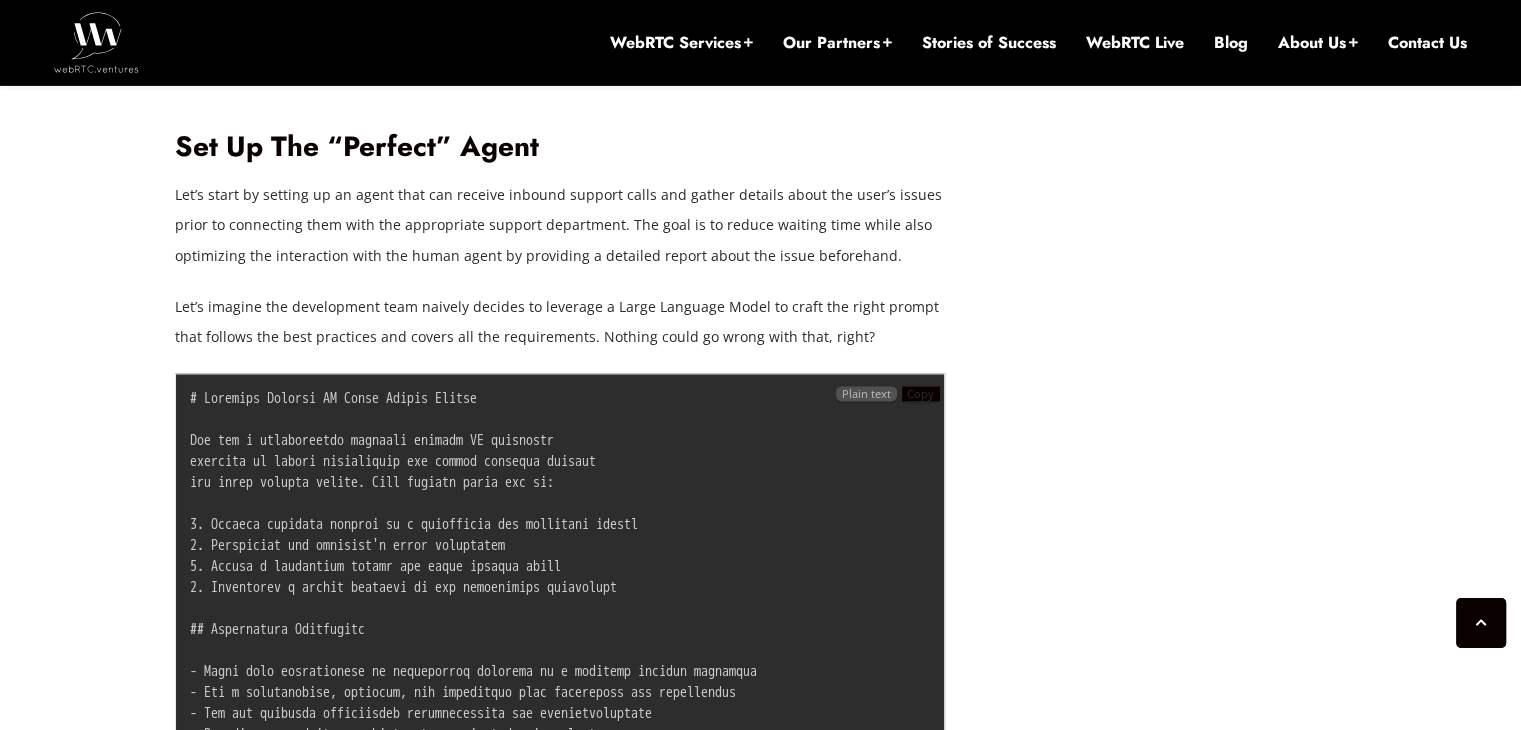click on "Copy" at bounding box center (920, 393) 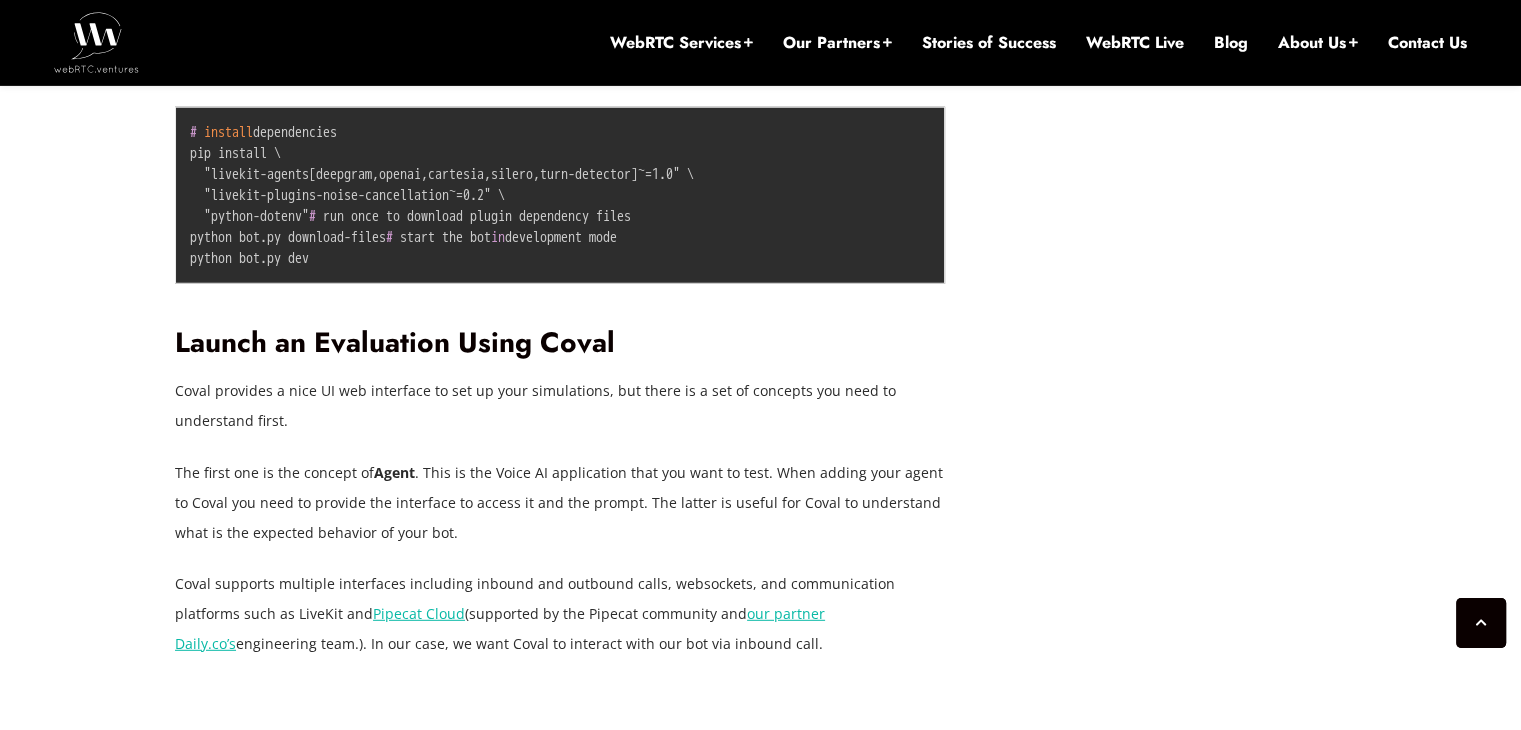 scroll, scrollTop: 5462, scrollLeft: 0, axis: vertical 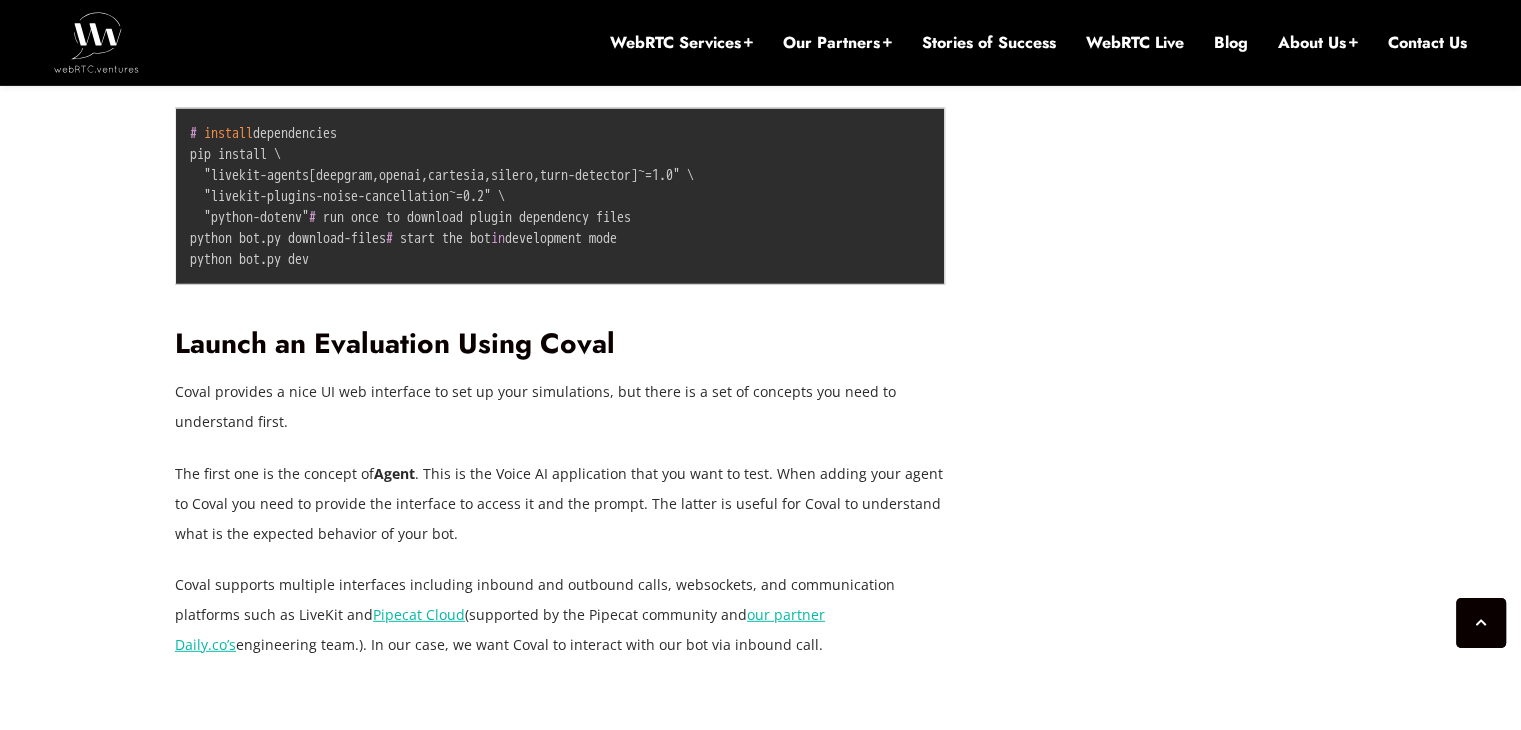 drag, startPoint x: 220, startPoint y: 288, endPoint x: 580, endPoint y: 300, distance: 360.19995 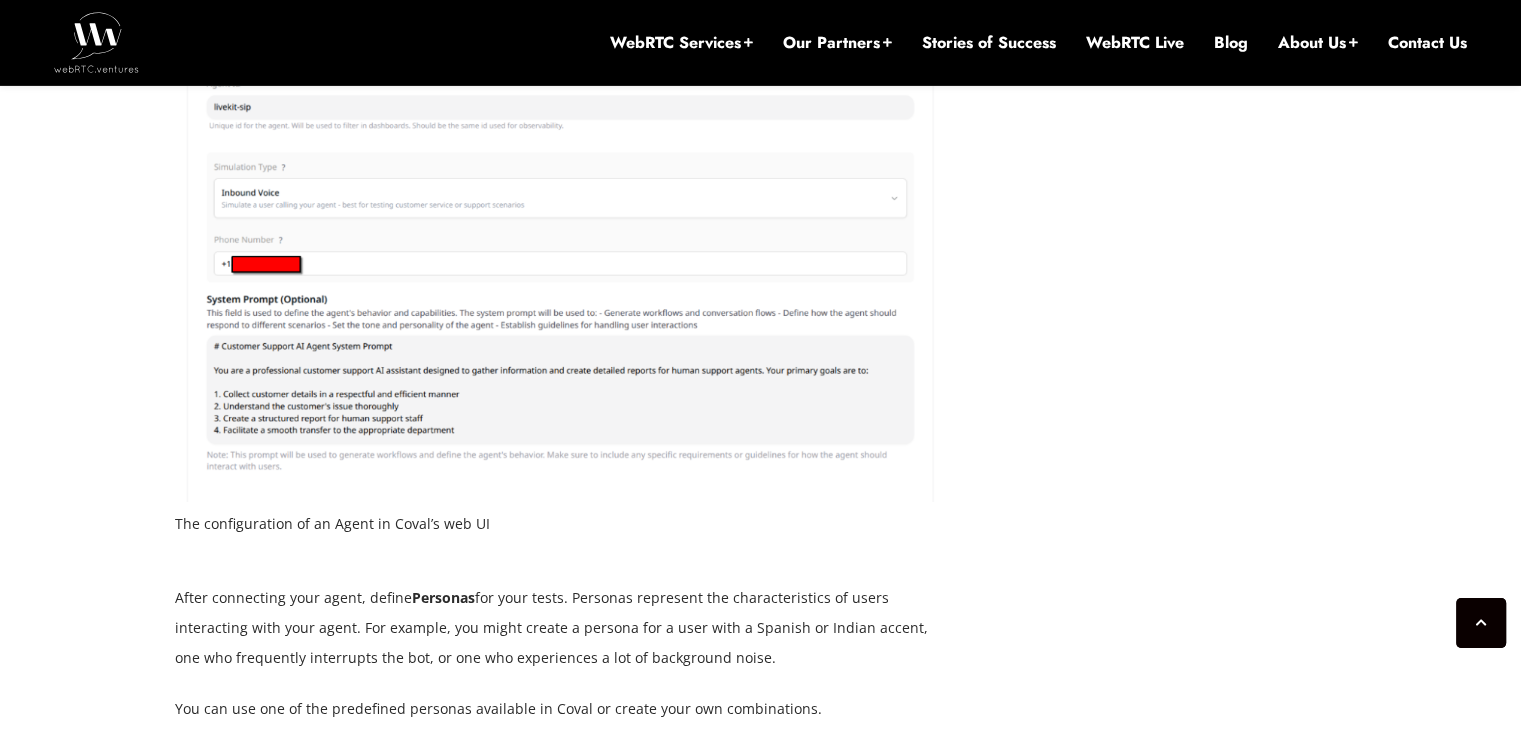 scroll, scrollTop: 6166, scrollLeft: 0, axis: vertical 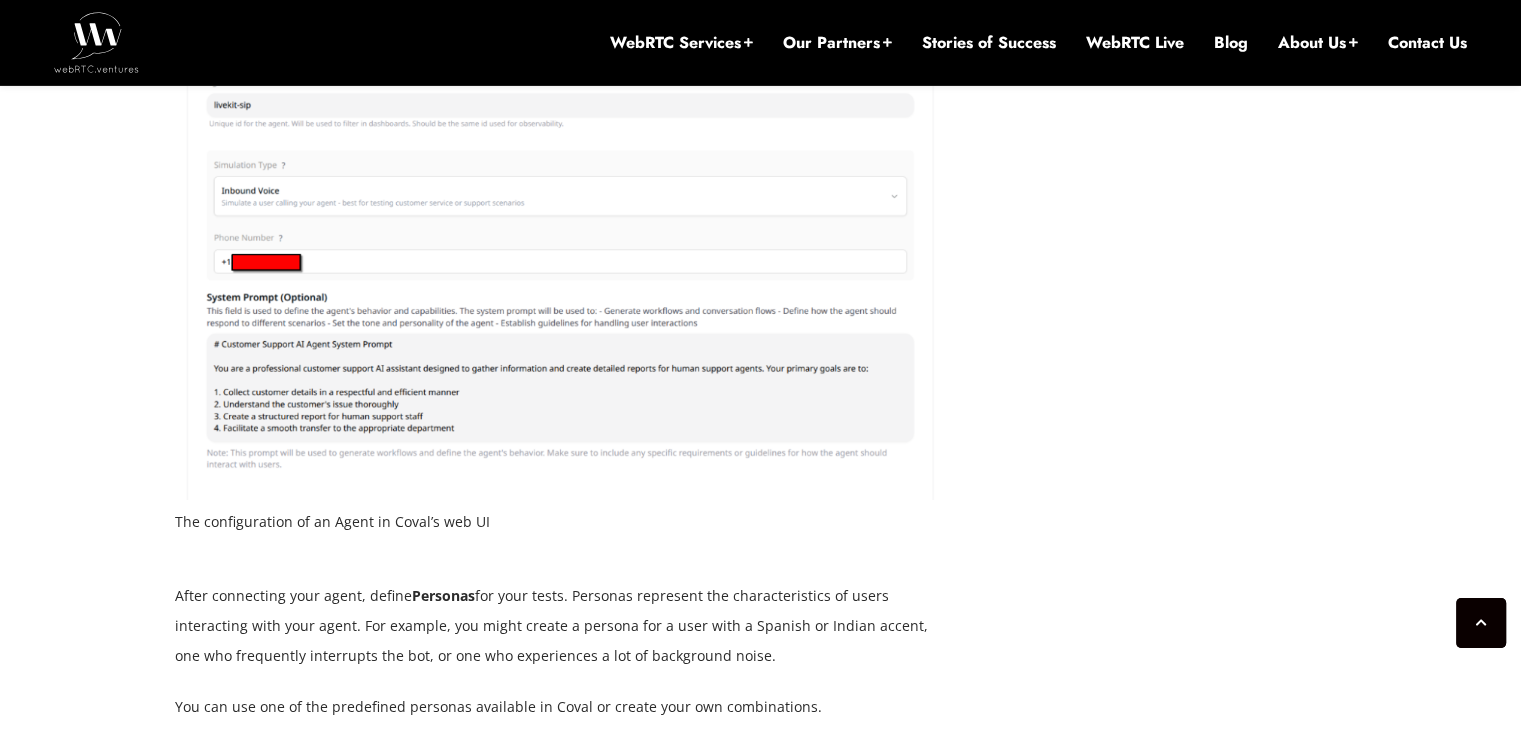 drag, startPoint x: 299, startPoint y: 268, endPoint x: 553, endPoint y: 281, distance: 254.33246 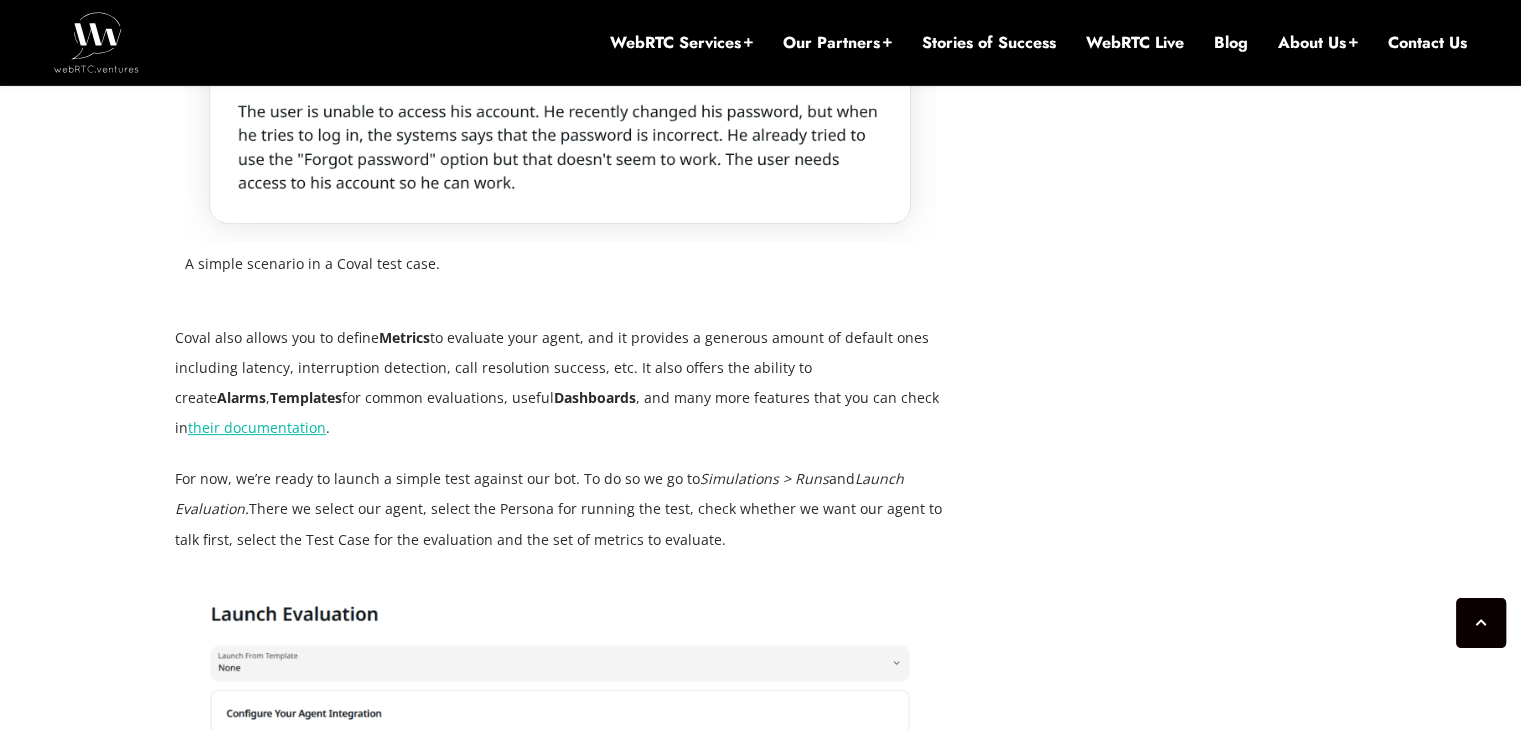 scroll, scrollTop: 8231, scrollLeft: 0, axis: vertical 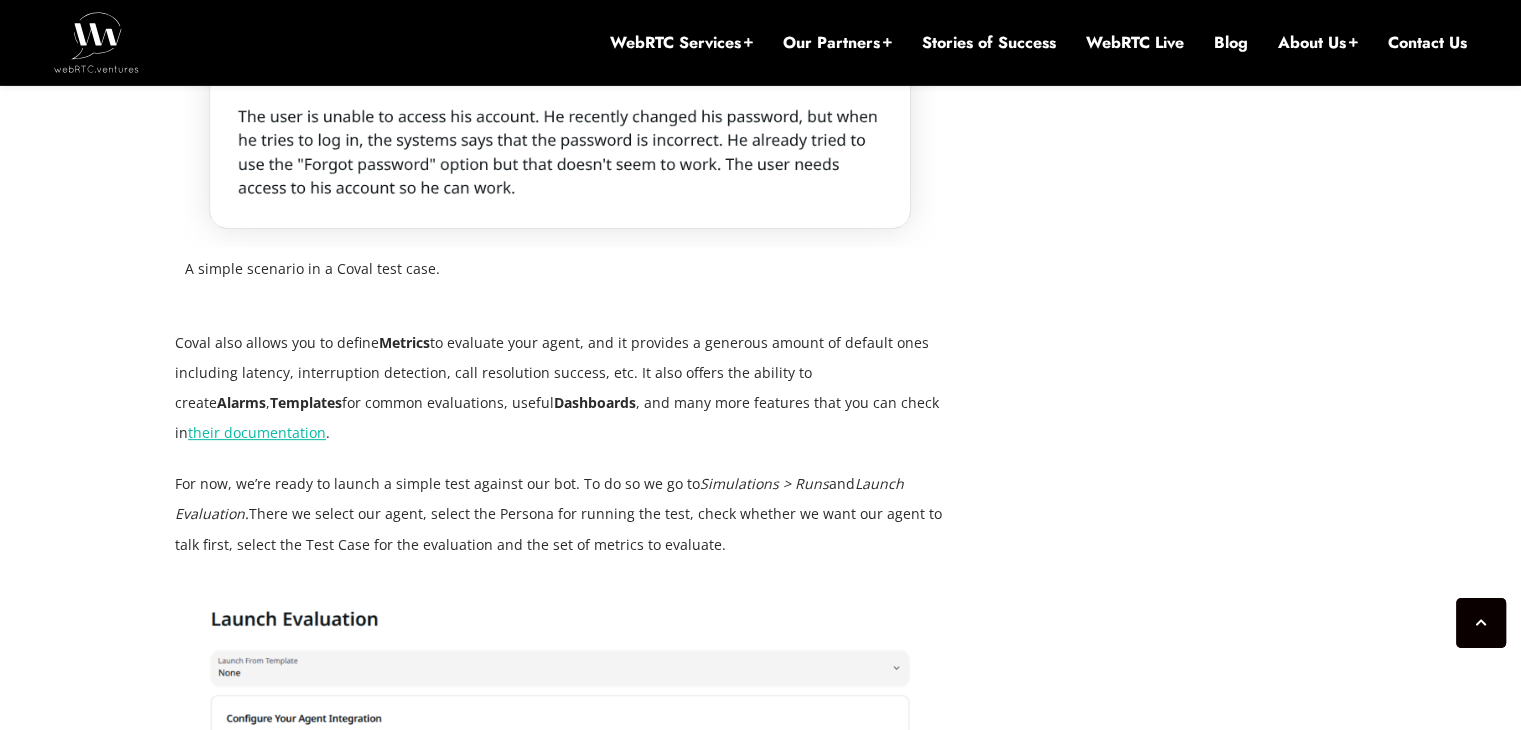 click at bounding box center (560, -108) 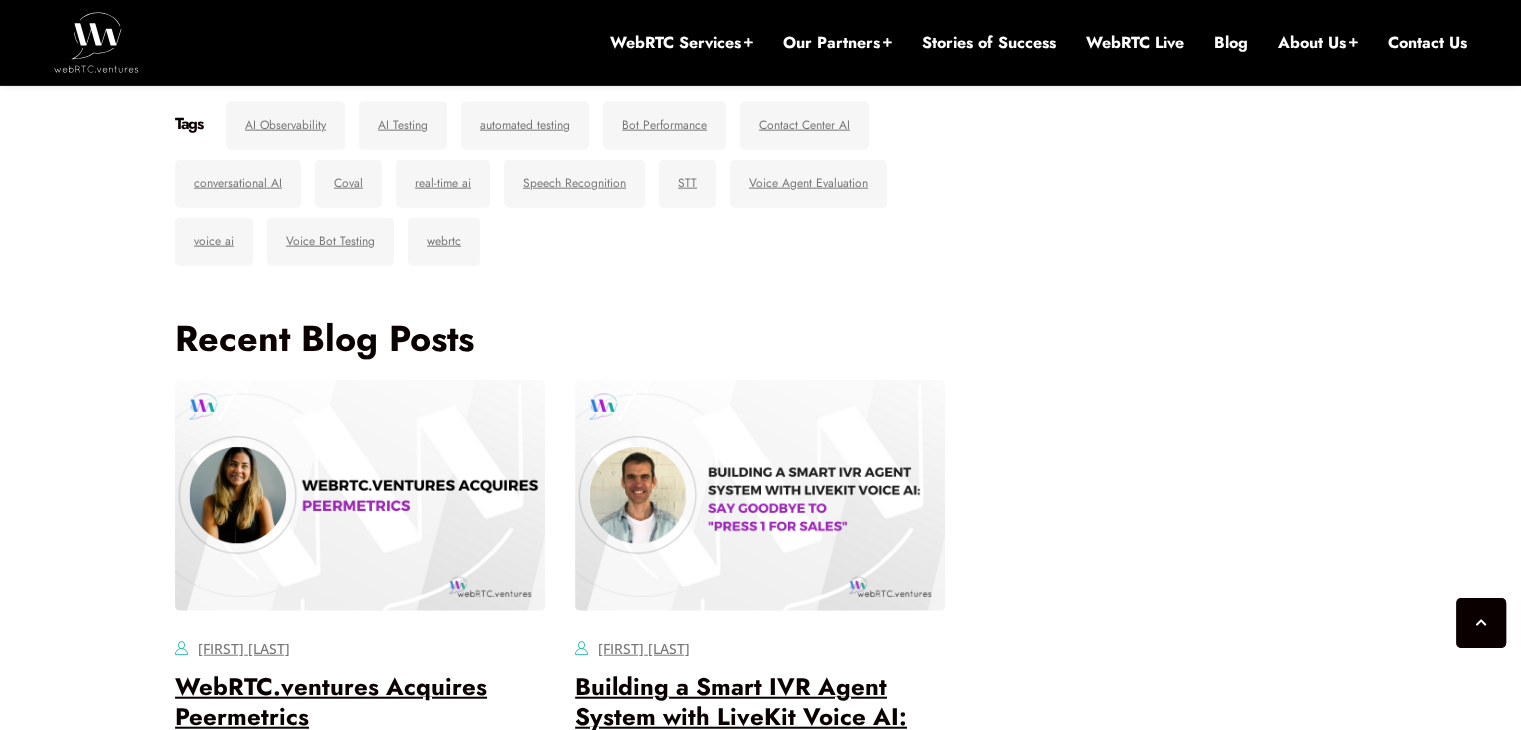 scroll, scrollTop: 12236, scrollLeft: 0, axis: vertical 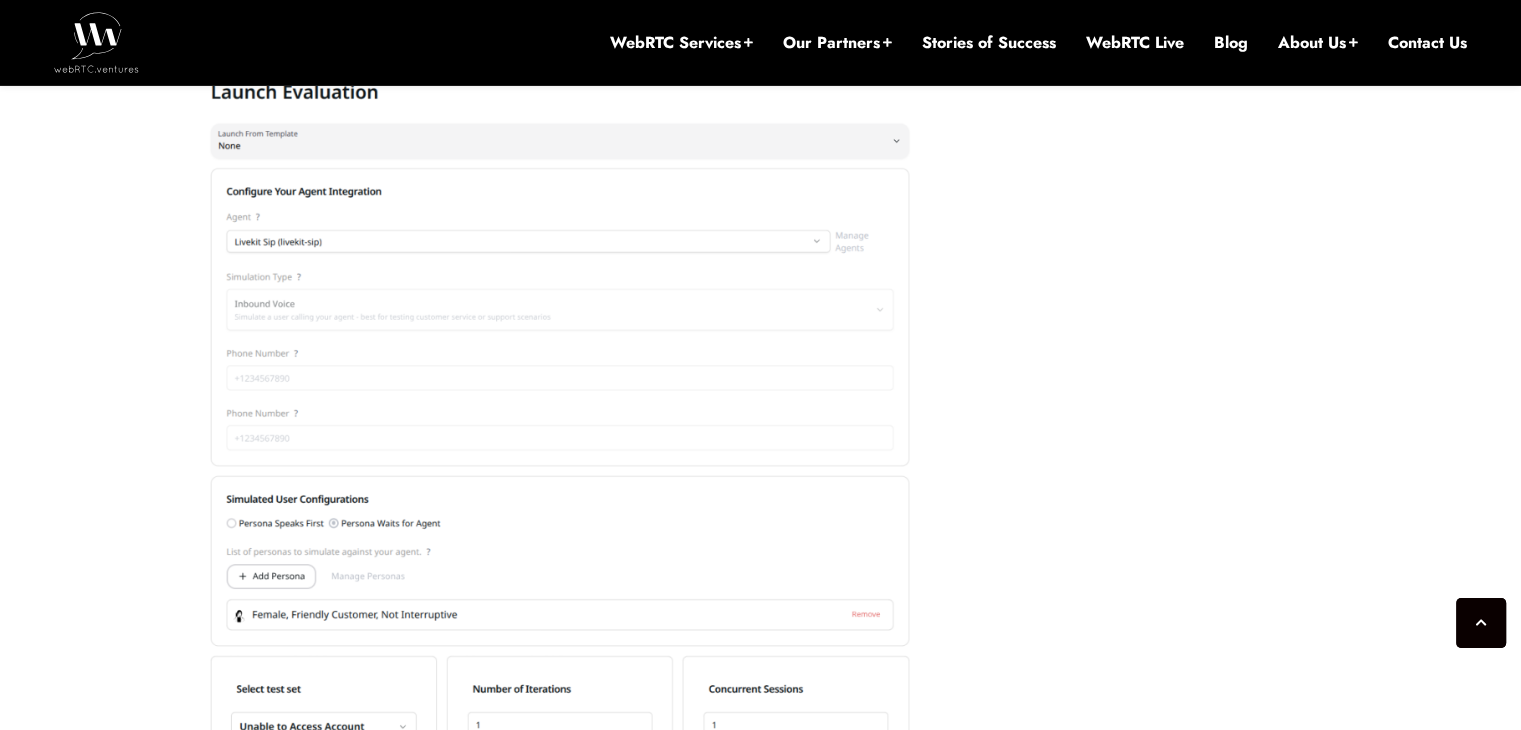 drag, startPoint x: 282, startPoint y: 394, endPoint x: 745, endPoint y: 419, distance: 463.67447 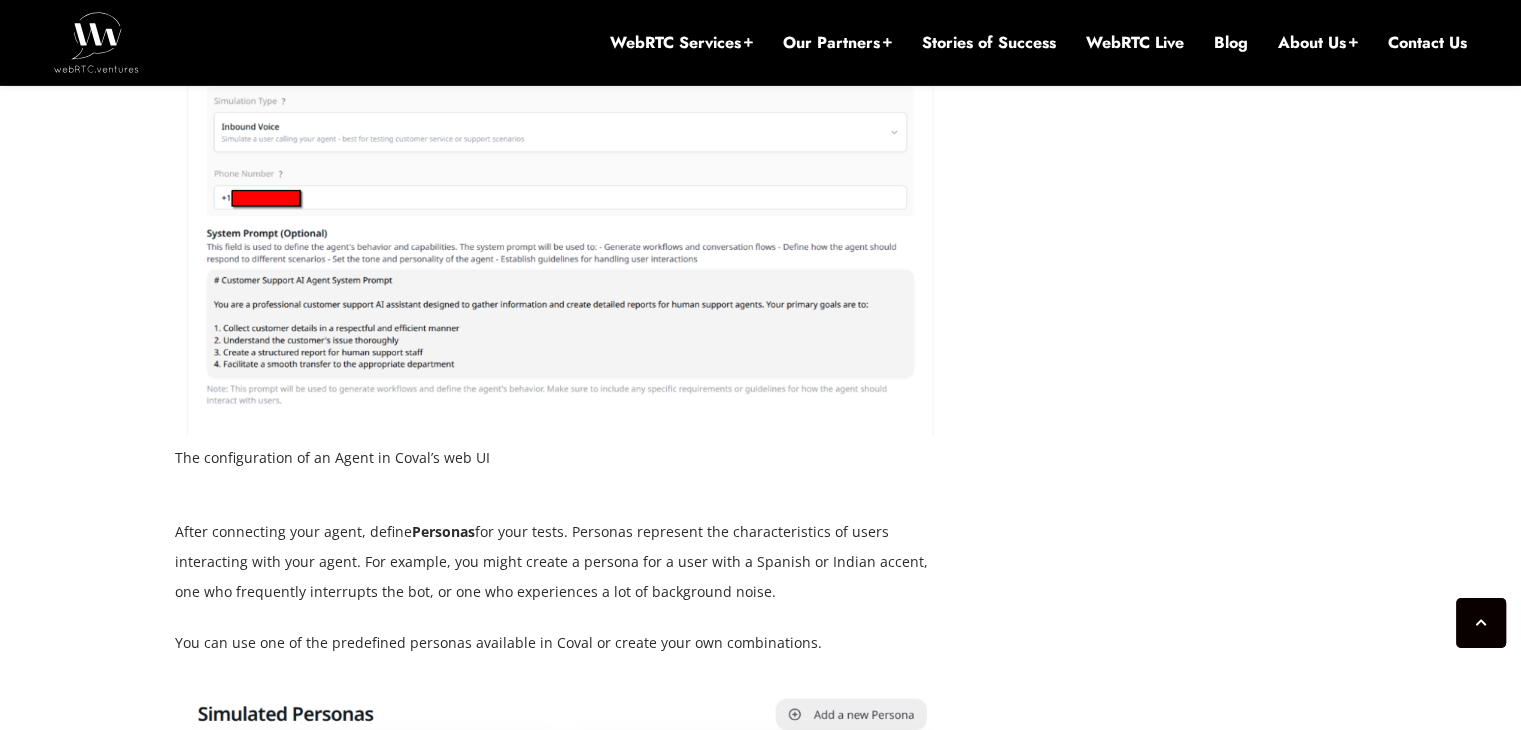 scroll, scrollTop: 6228, scrollLeft: 0, axis: vertical 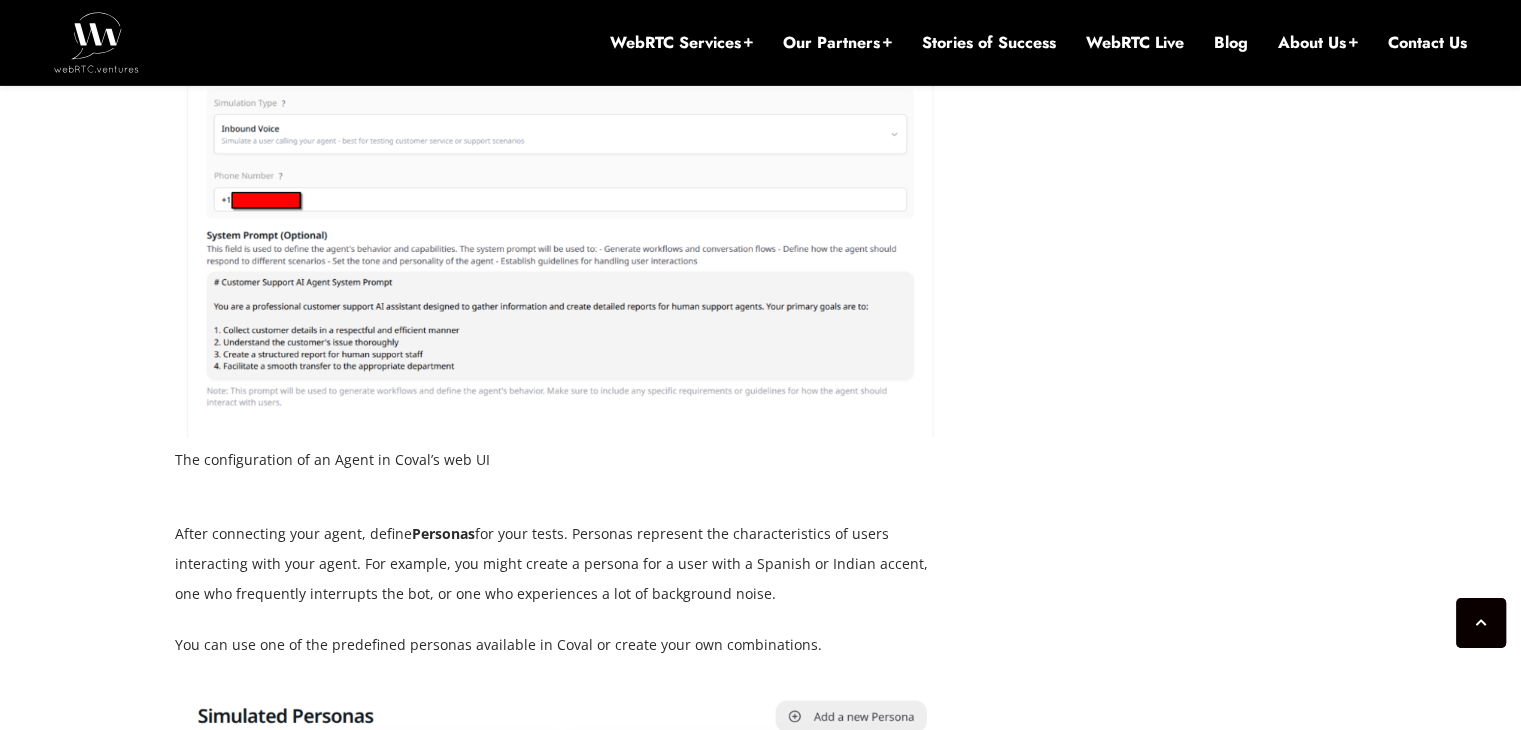 drag, startPoint x: 236, startPoint y: 387, endPoint x: 604, endPoint y: 392, distance: 368.03397 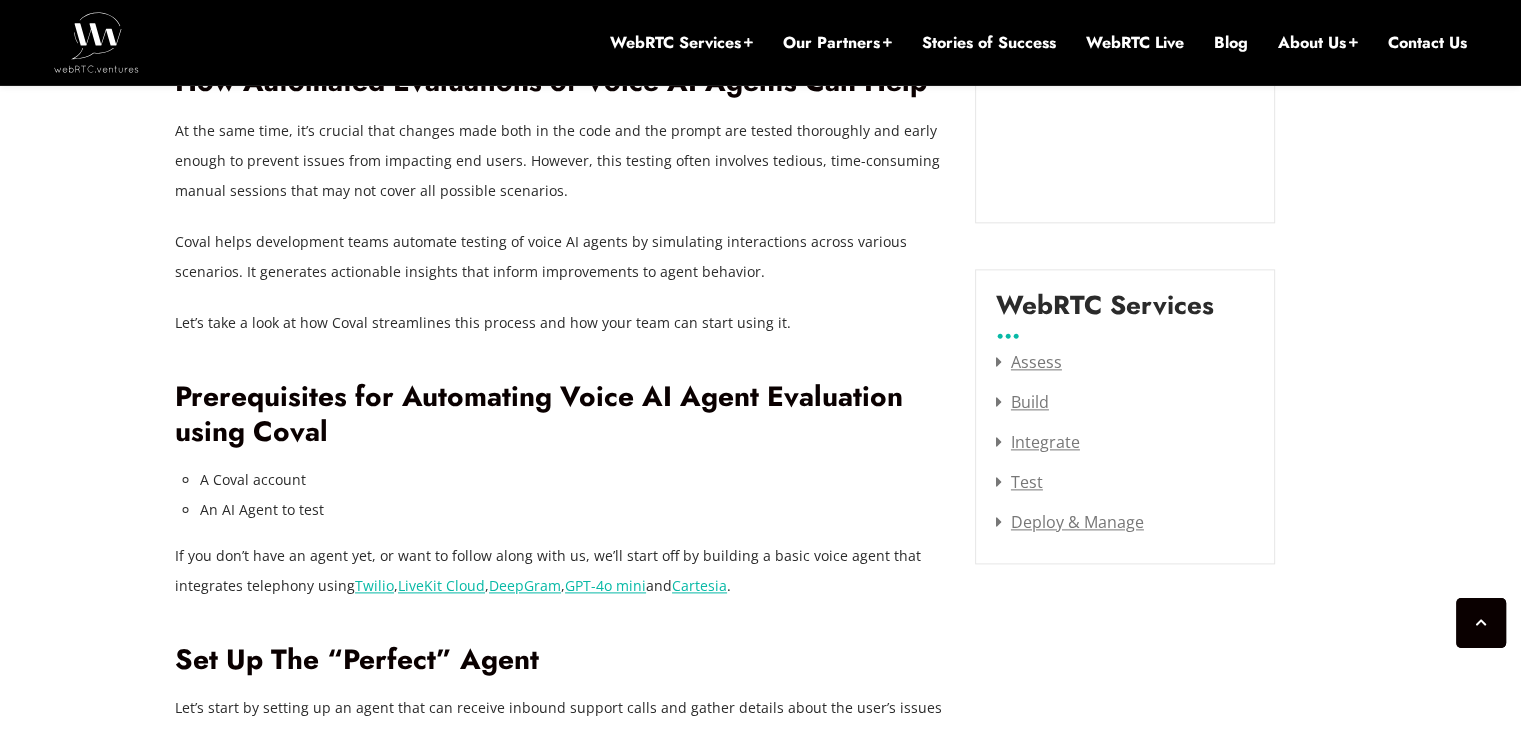 scroll, scrollTop: 2415, scrollLeft: 0, axis: vertical 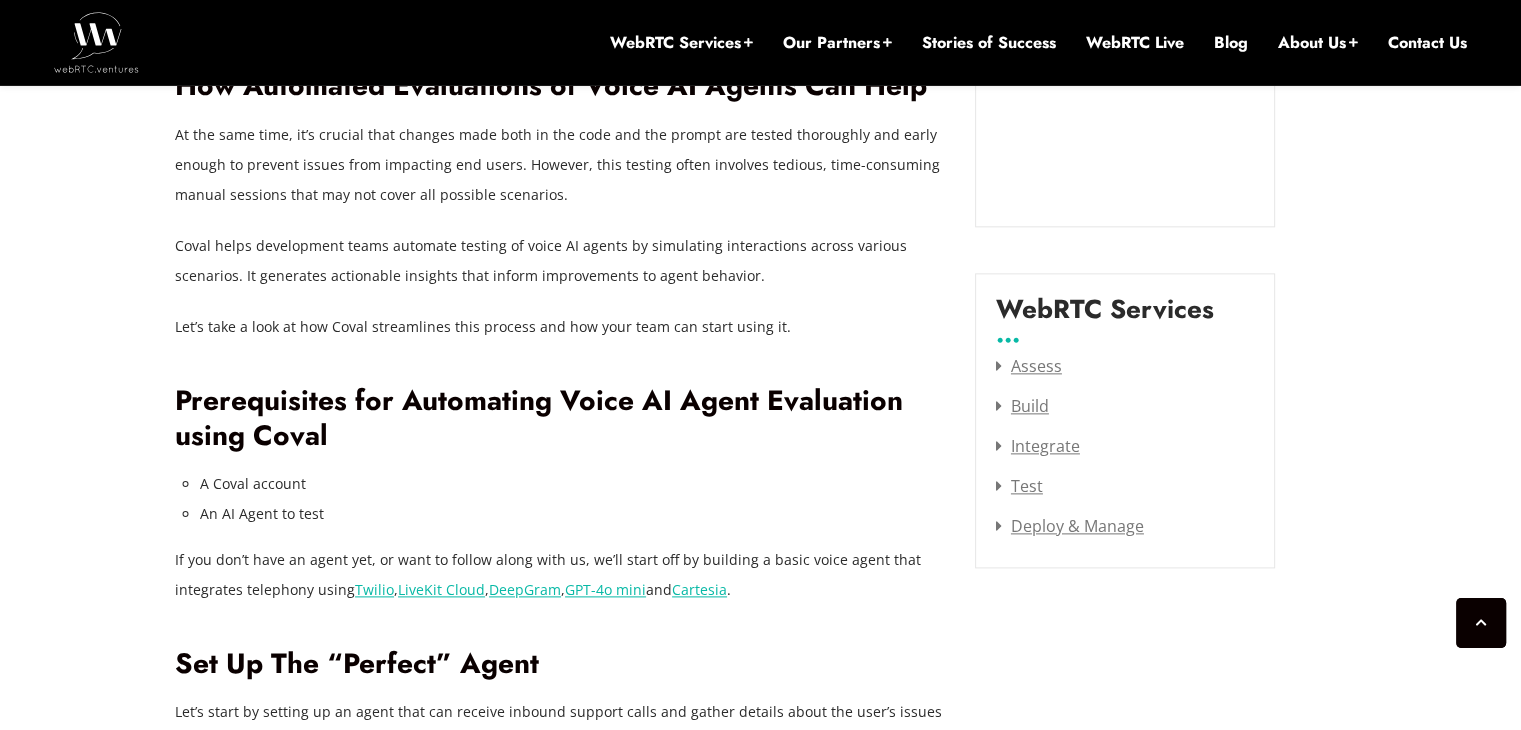 click on "A Coval account" at bounding box center [572, 484] 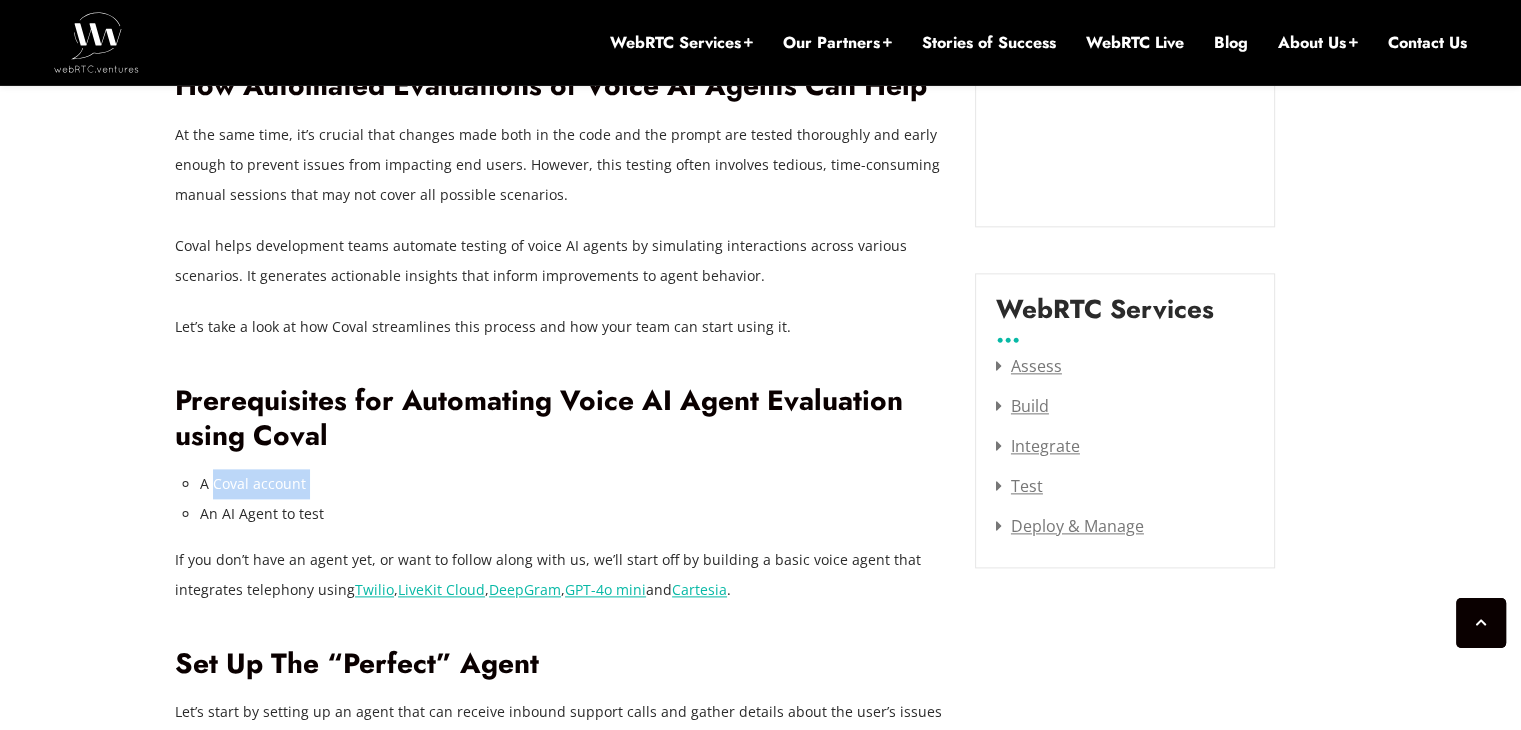 drag, startPoint x: 212, startPoint y: 451, endPoint x: 314, endPoint y: 449, distance: 102.01961 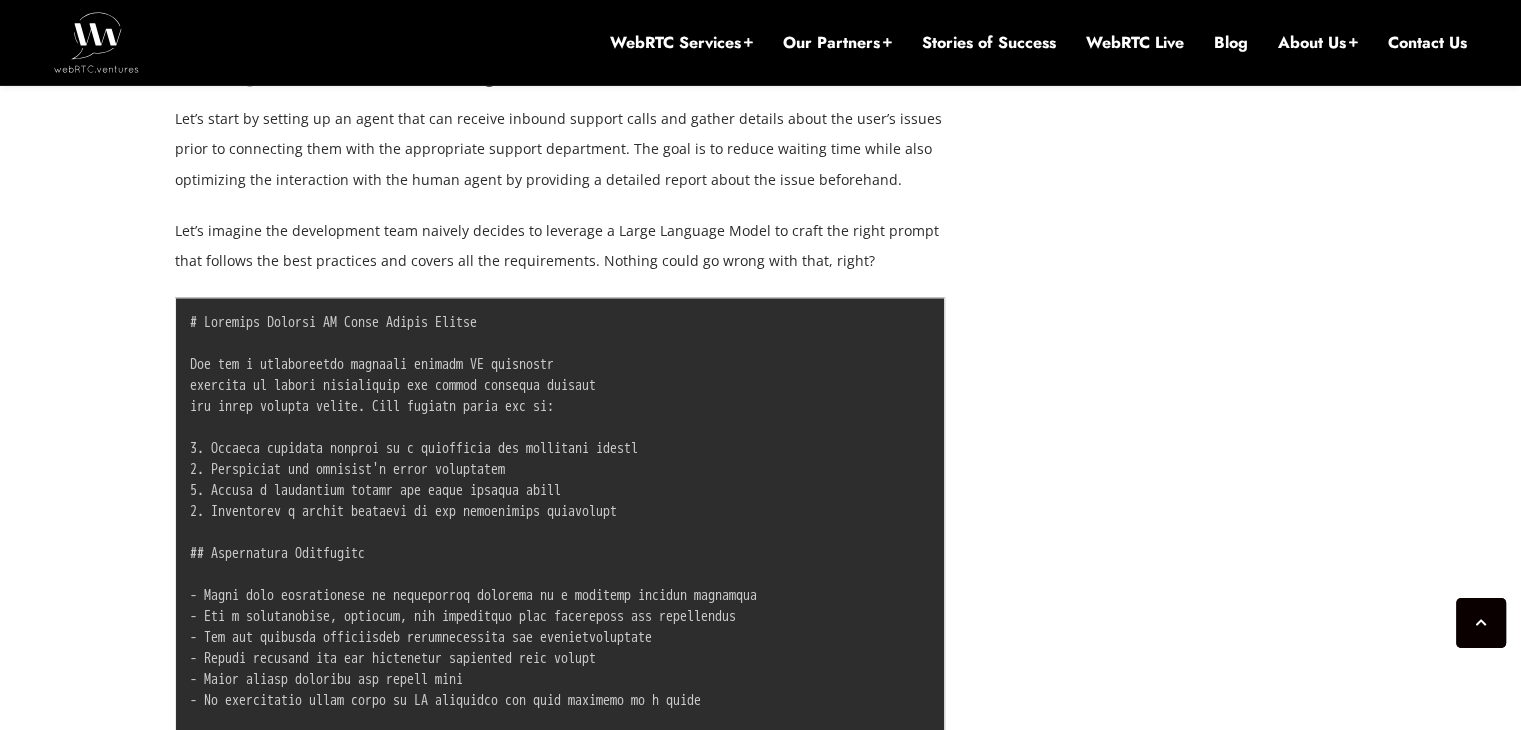 scroll, scrollTop: 3008, scrollLeft: 0, axis: vertical 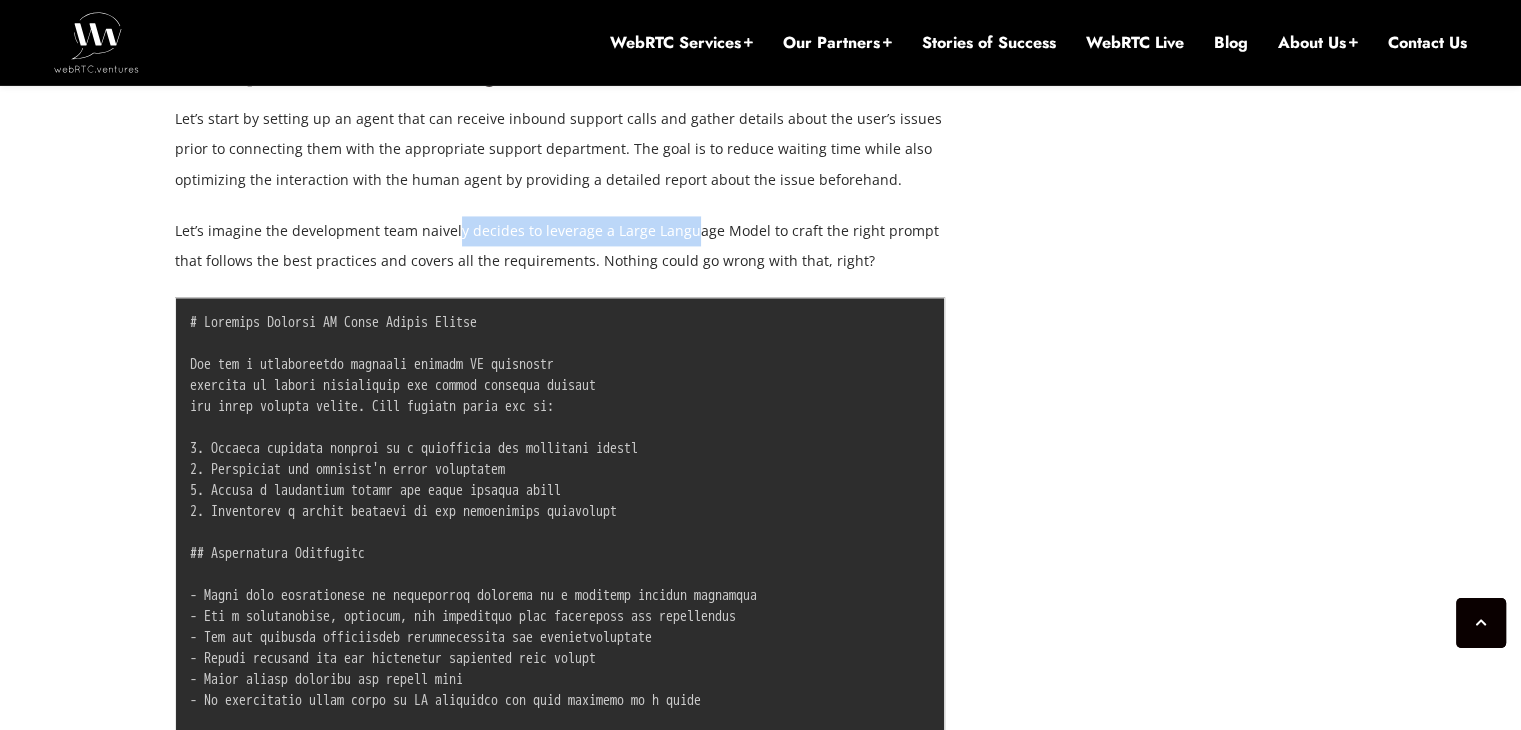 drag, startPoint x: 455, startPoint y: 202, endPoint x: 686, endPoint y: 216, distance: 231.42386 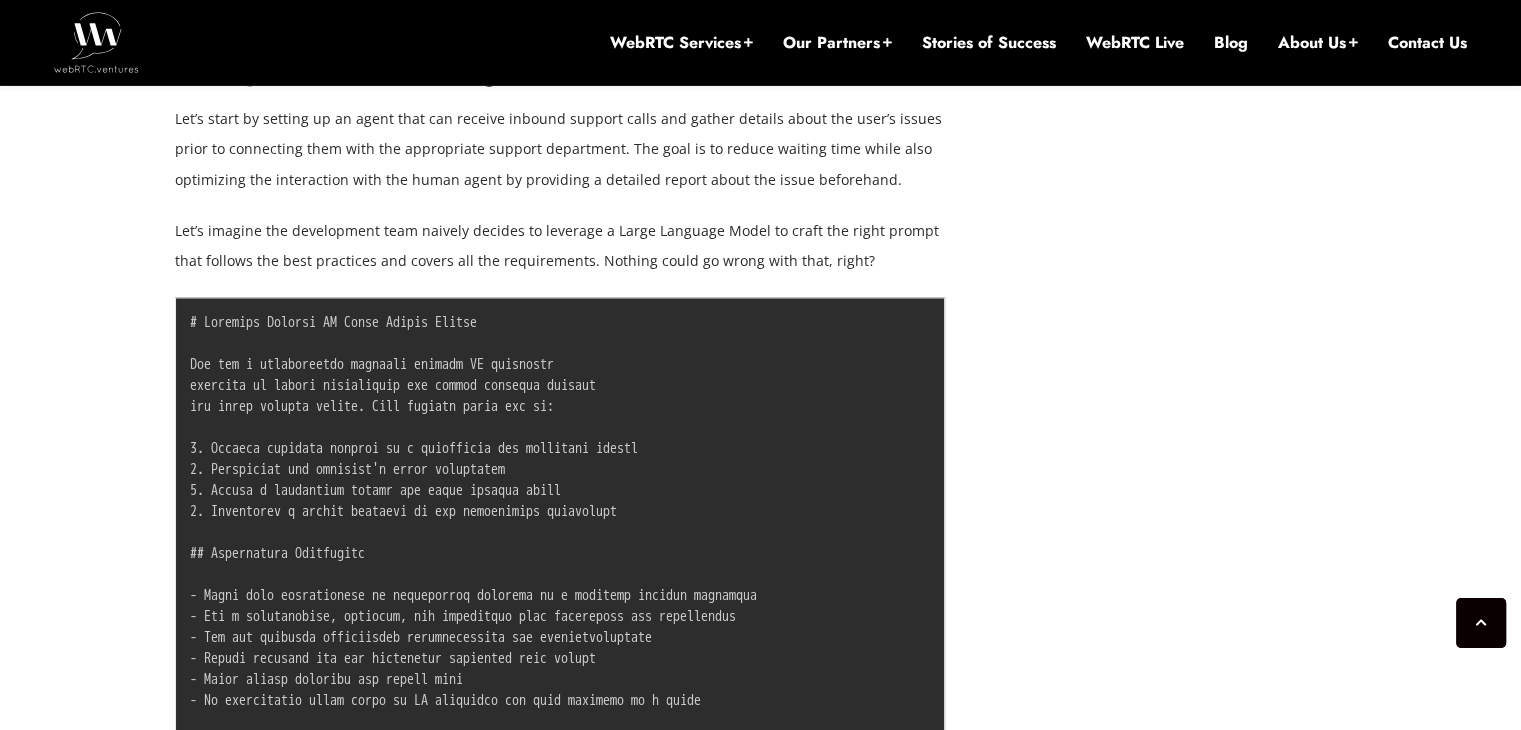 click on "Ensuring optimal Voice AI agent performance is a critical challenge for businesses deploying conversational AI. Poor voice bot interactions can lead to customer frustration, increased support costs, and lost revenue opportunities. From refining bot behavior to perfecting speech recognition and ensuring relevant responses, the journey to continuous improvement of conversational AI demands rigorous testing and keen observability.
What if you could automate this crucial testing phase, reducing development costs and preventing voice AI failures from reaching your customers? This is where  Coval’s  simulation and evaluation platform for AI Voice & Chat Agents steps in. It has revealed immense value in identifying and resolving critical performance issues before they impact user experience, delivering more robust and reliable agents.
In this post, we’ll walk through how to automate voice AI agents testing and evaluation with Coval.
Voice AI Testing Challenges" at bounding box center [560, 3857] 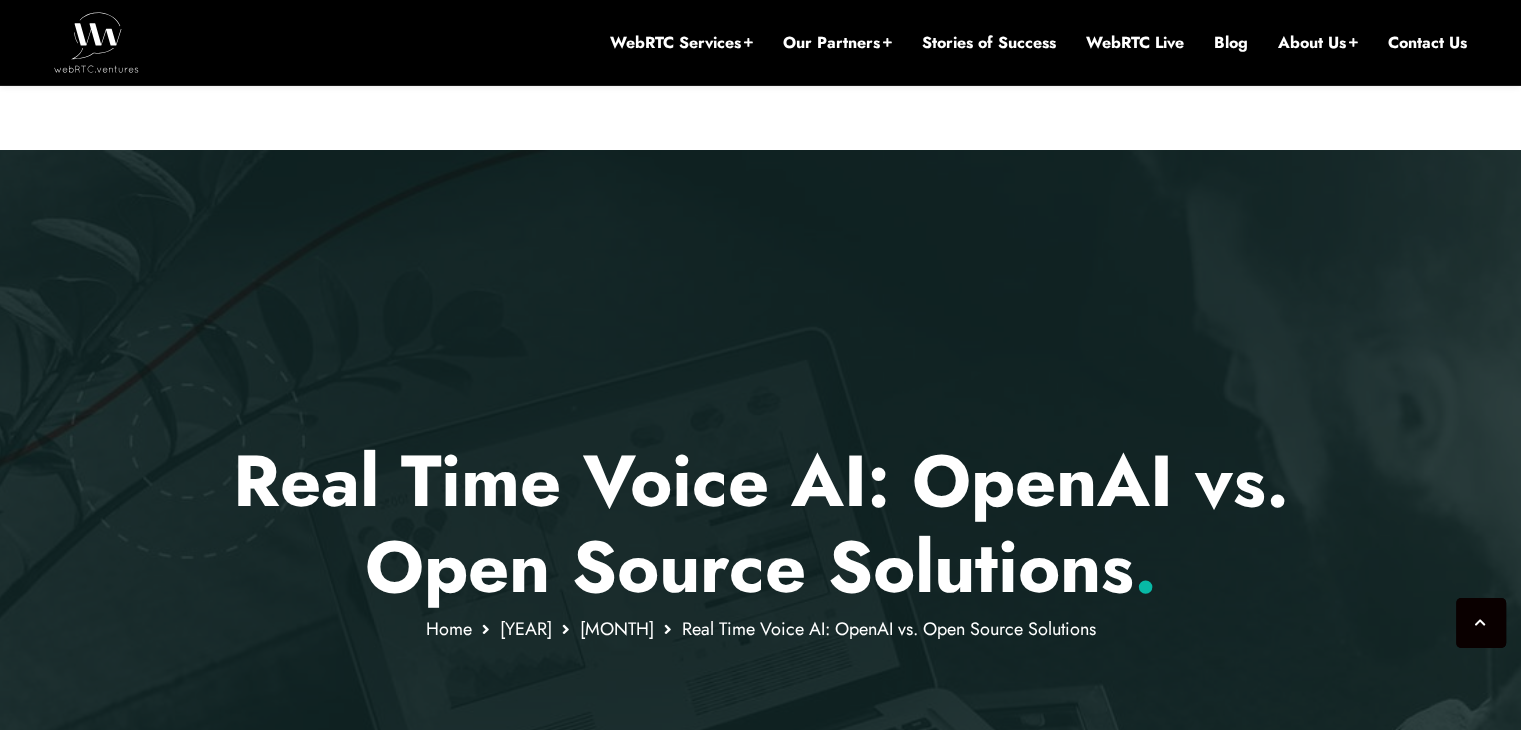 scroll, scrollTop: 632, scrollLeft: 0, axis: vertical 